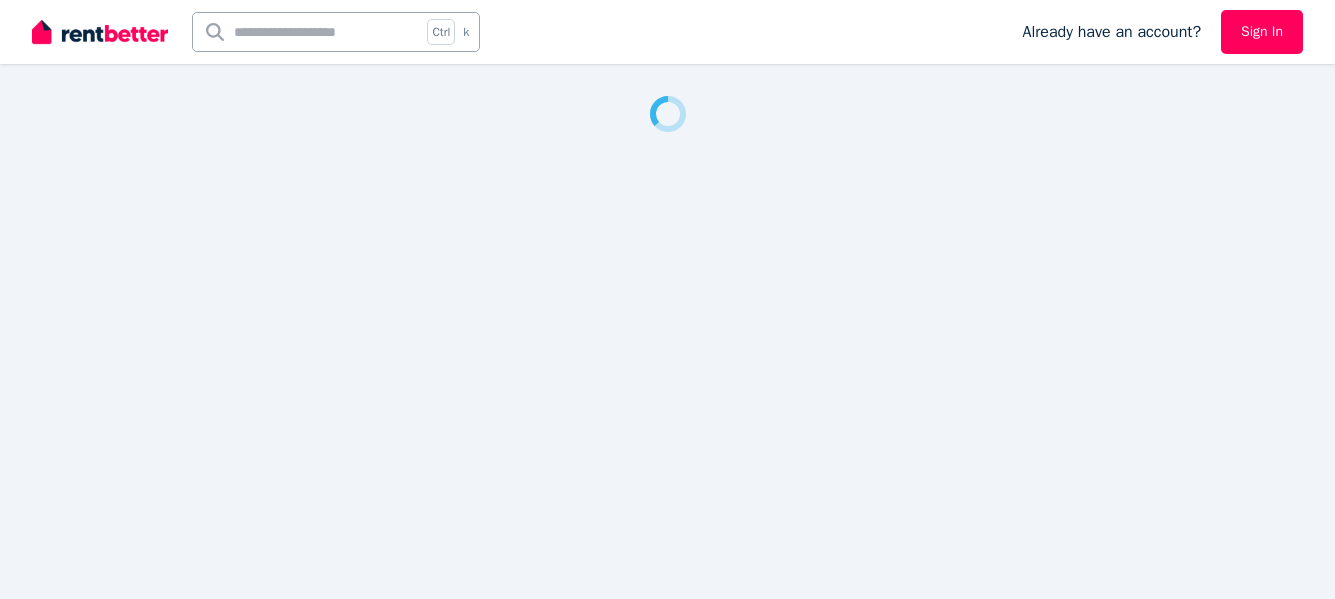 scroll, scrollTop: 0, scrollLeft: 0, axis: both 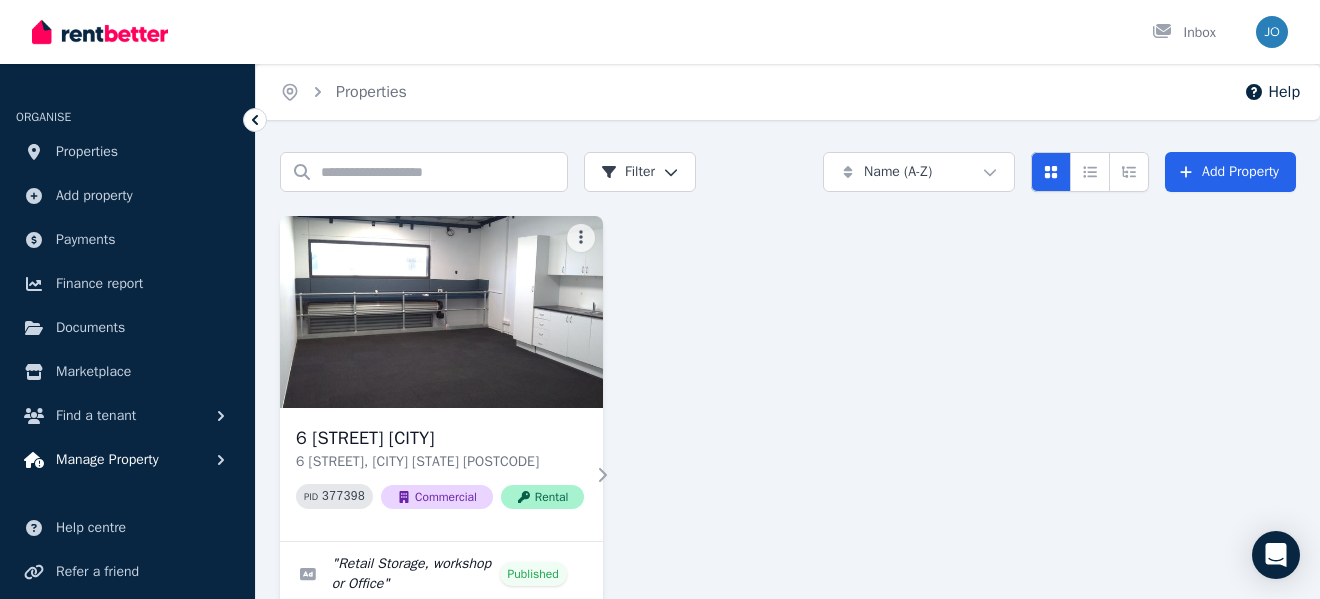 click on "Manage Property" at bounding box center [107, 460] 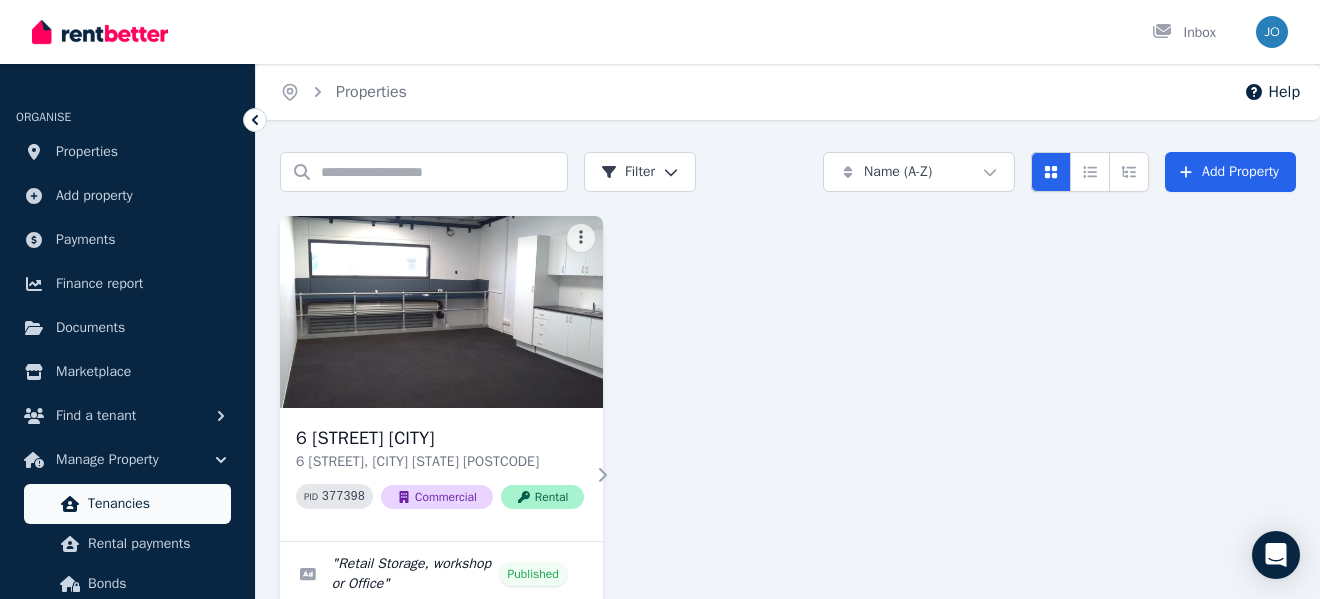 click on "Tenancies" at bounding box center [155, 504] 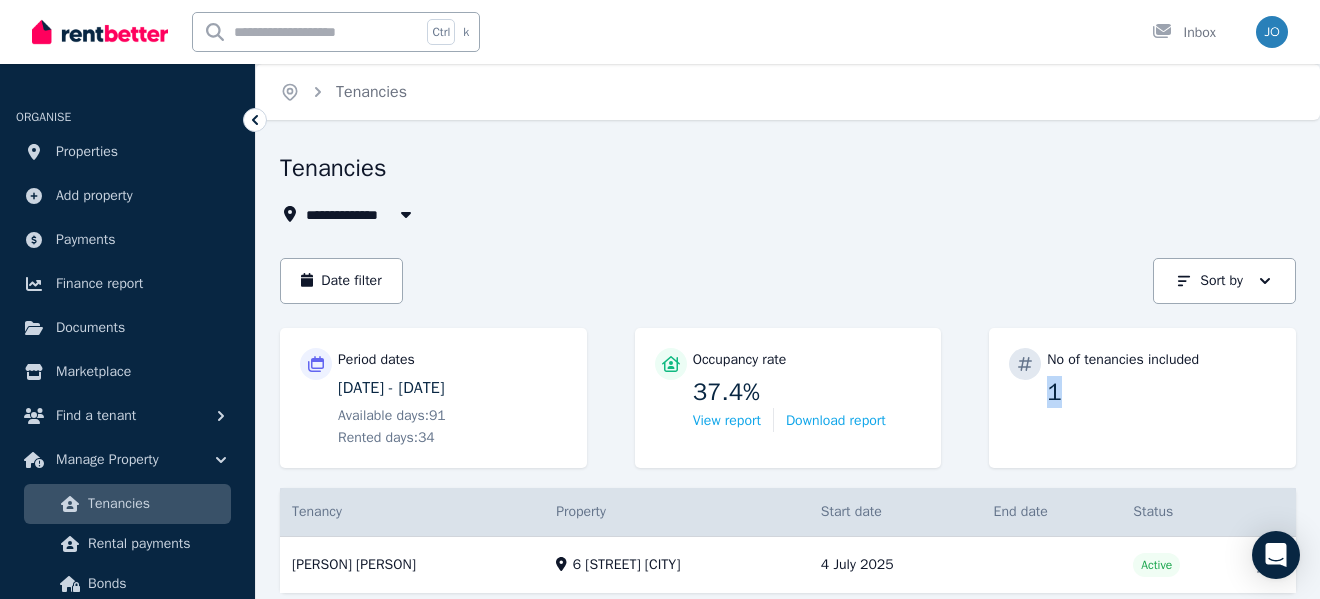 drag, startPoint x: 1318, startPoint y: 348, endPoint x: 1317, endPoint y: 399, distance: 51.009804 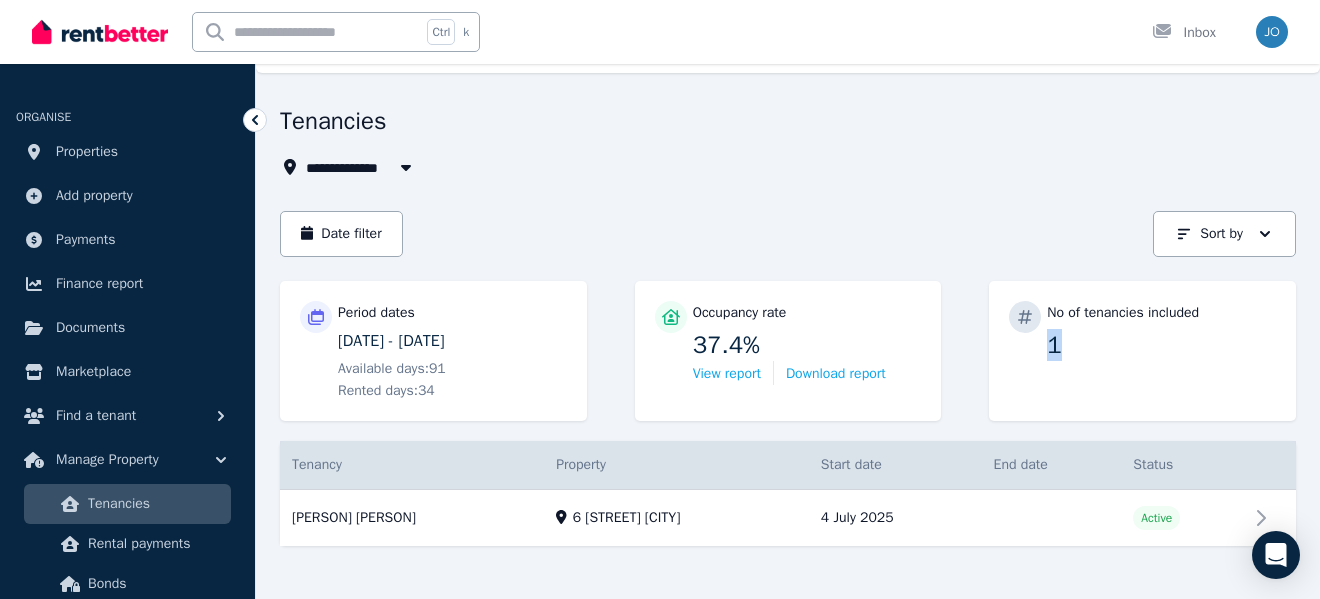 scroll, scrollTop: 66, scrollLeft: 0, axis: vertical 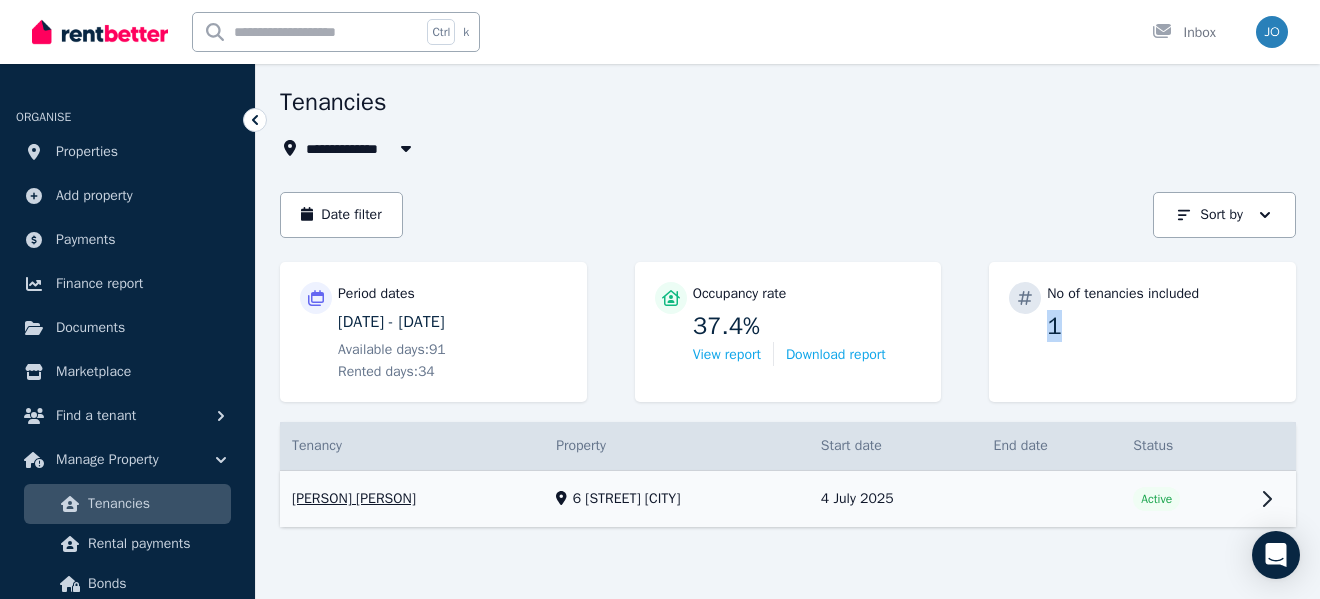 click on "View property details" at bounding box center [788, 499] 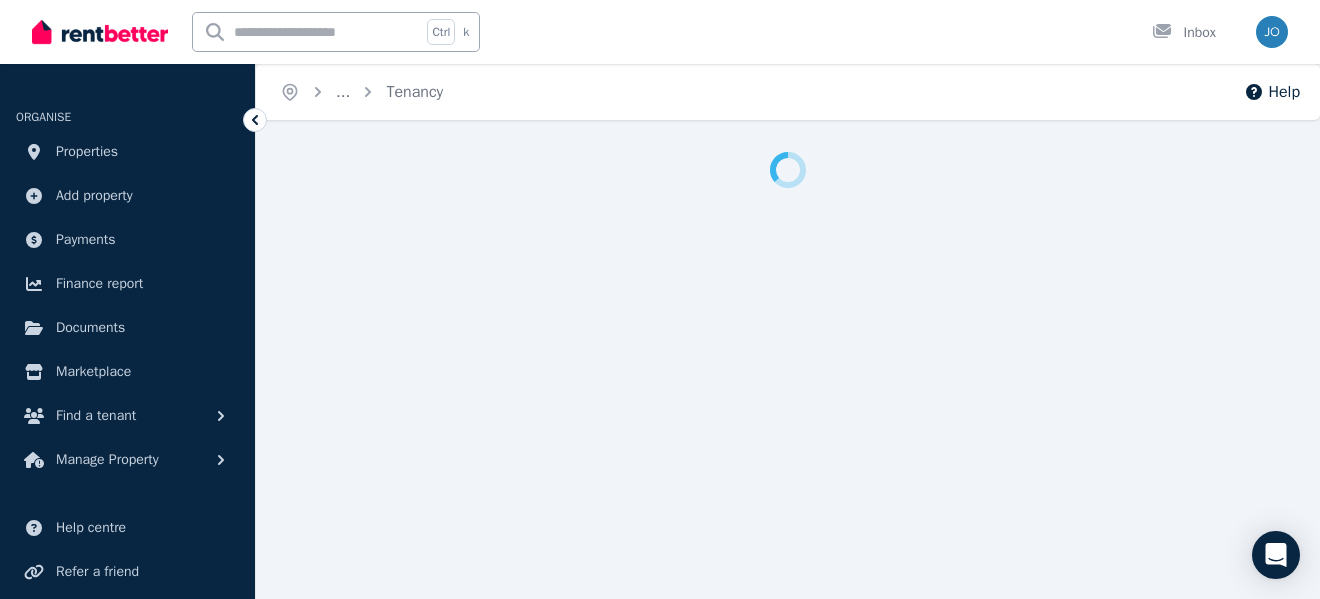 scroll, scrollTop: 0, scrollLeft: 0, axis: both 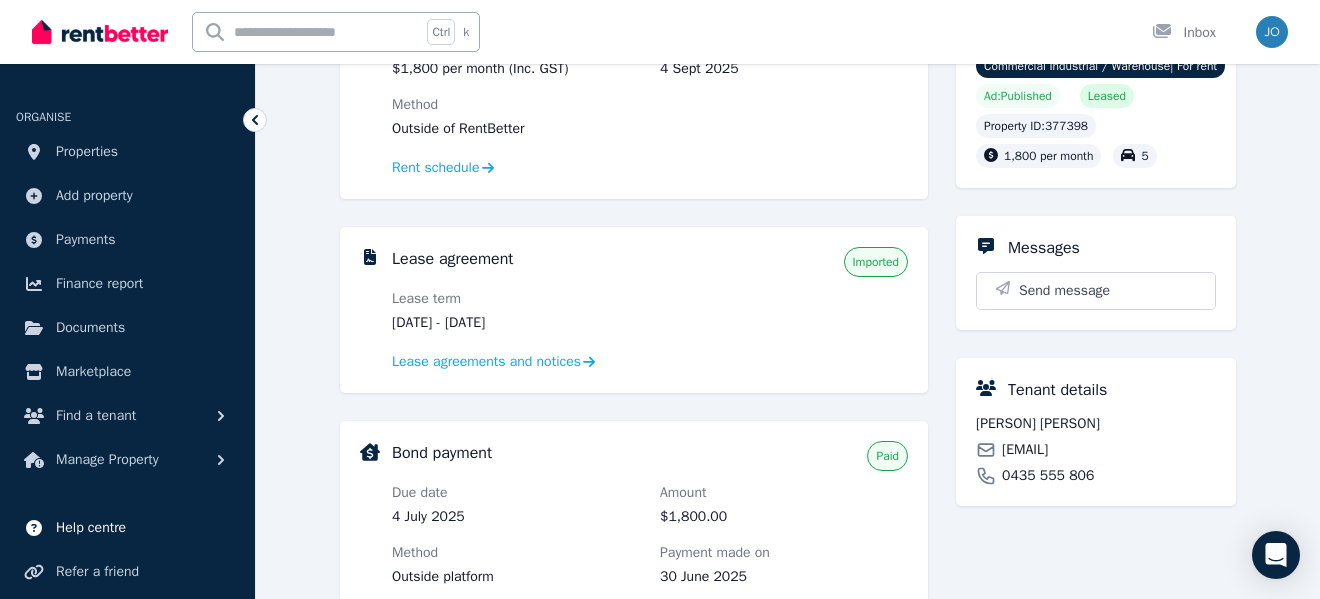 click on "Help centre" at bounding box center (91, 528) 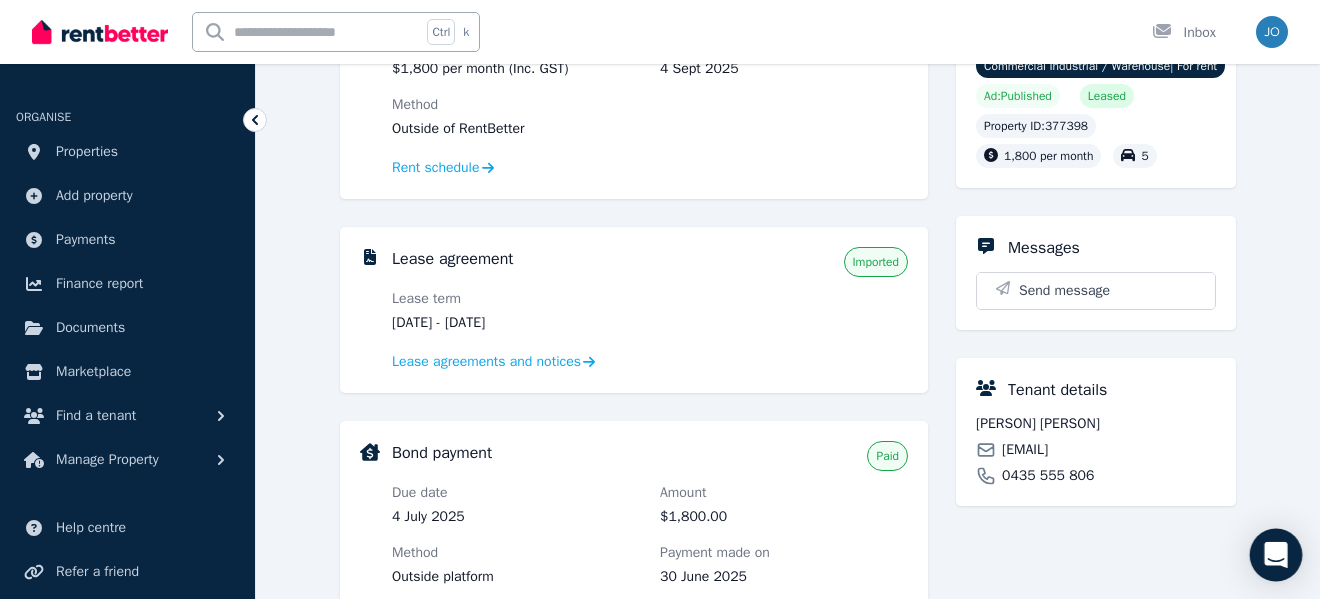 click 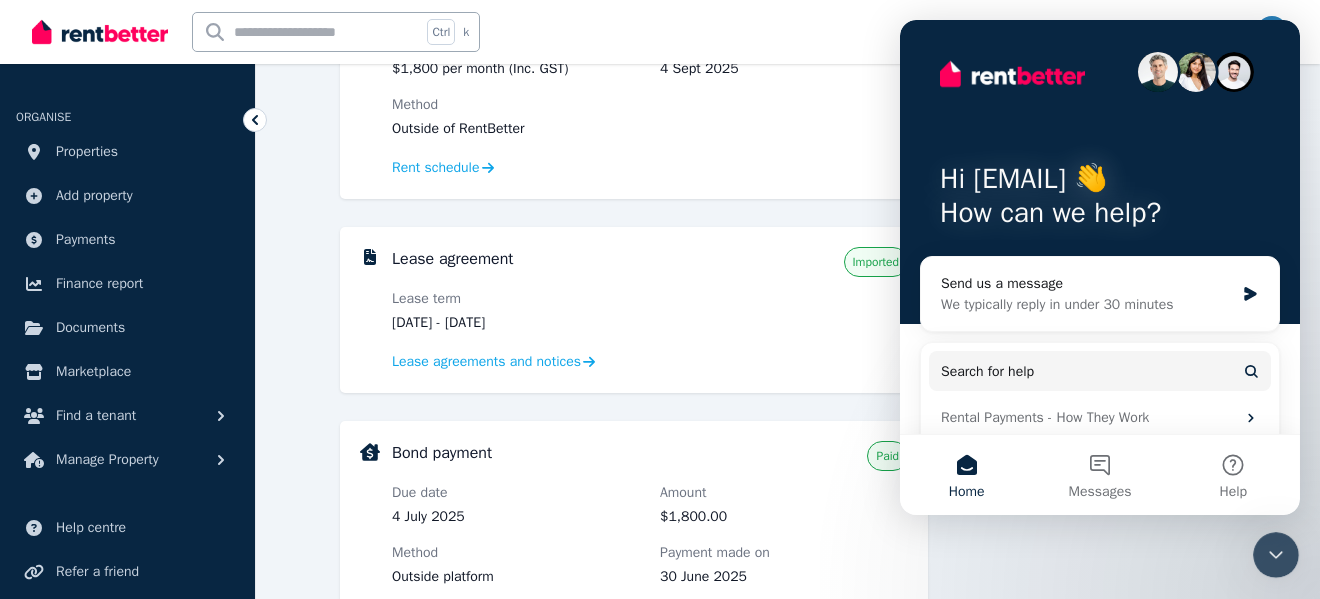 scroll, scrollTop: 0, scrollLeft: 0, axis: both 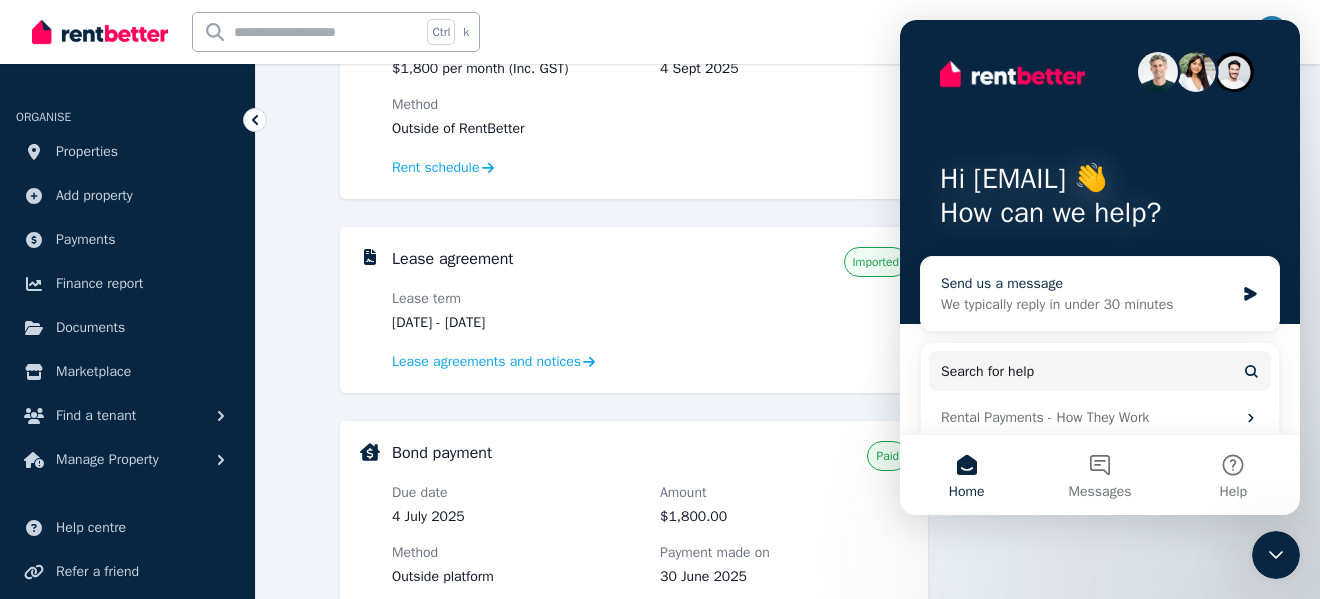 click on "We typically reply in under 30 minutes" at bounding box center (1087, 304) 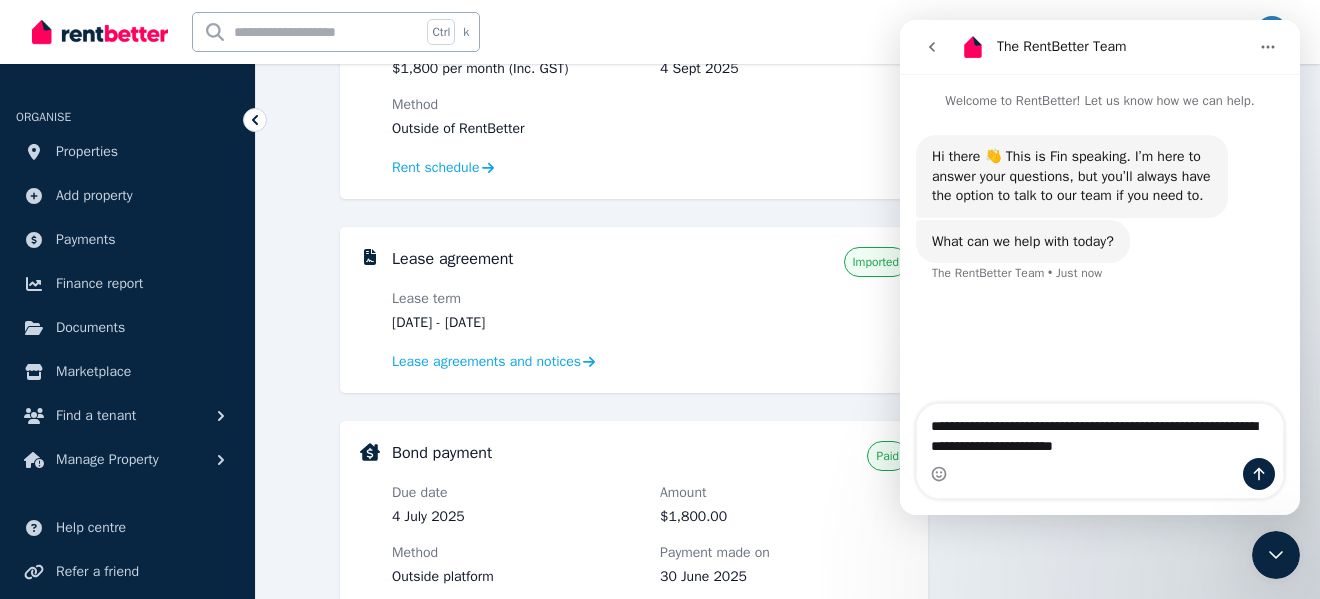 type on "**********" 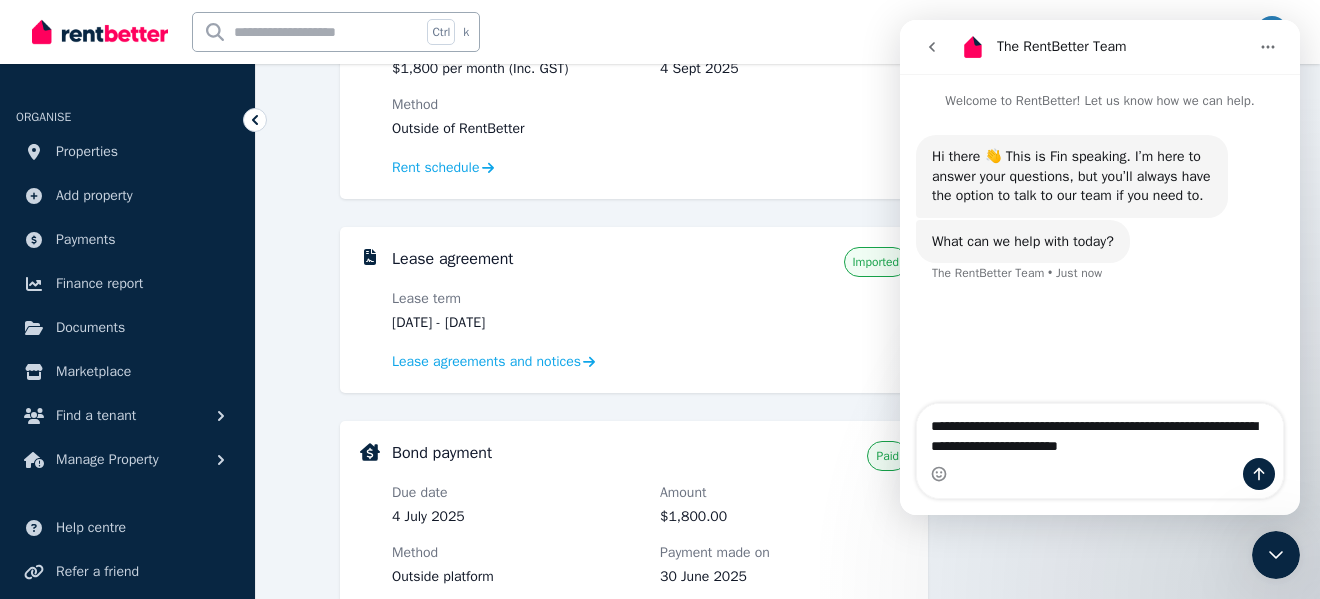 type 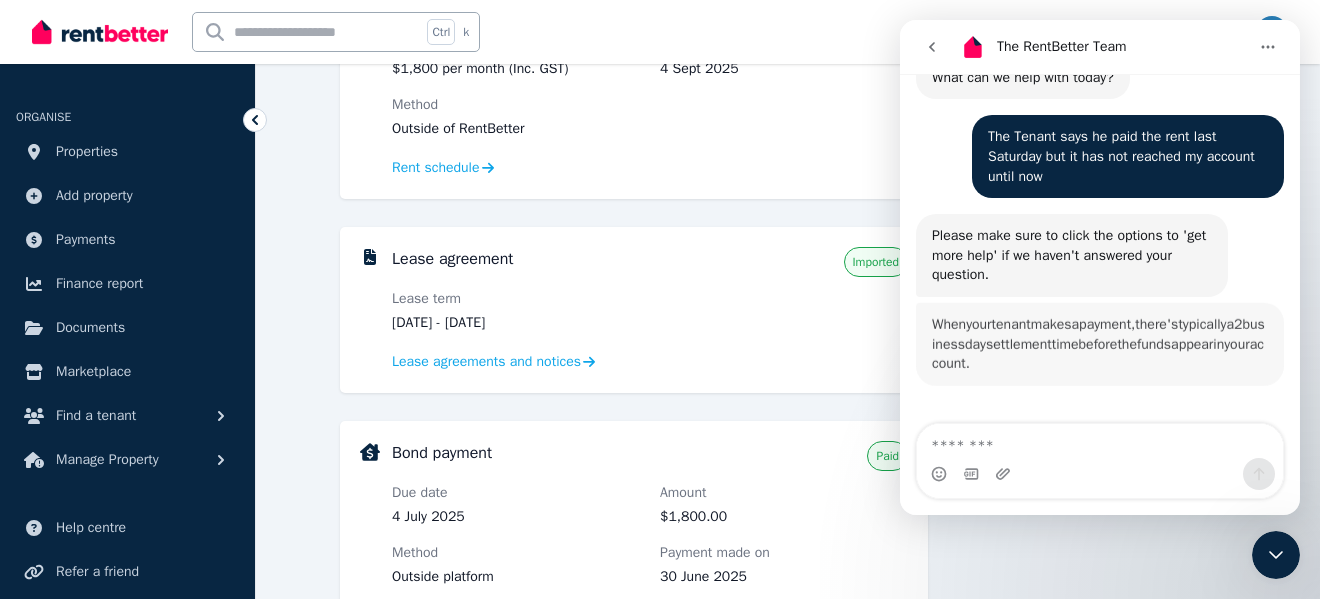 scroll, scrollTop: 164, scrollLeft: 0, axis: vertical 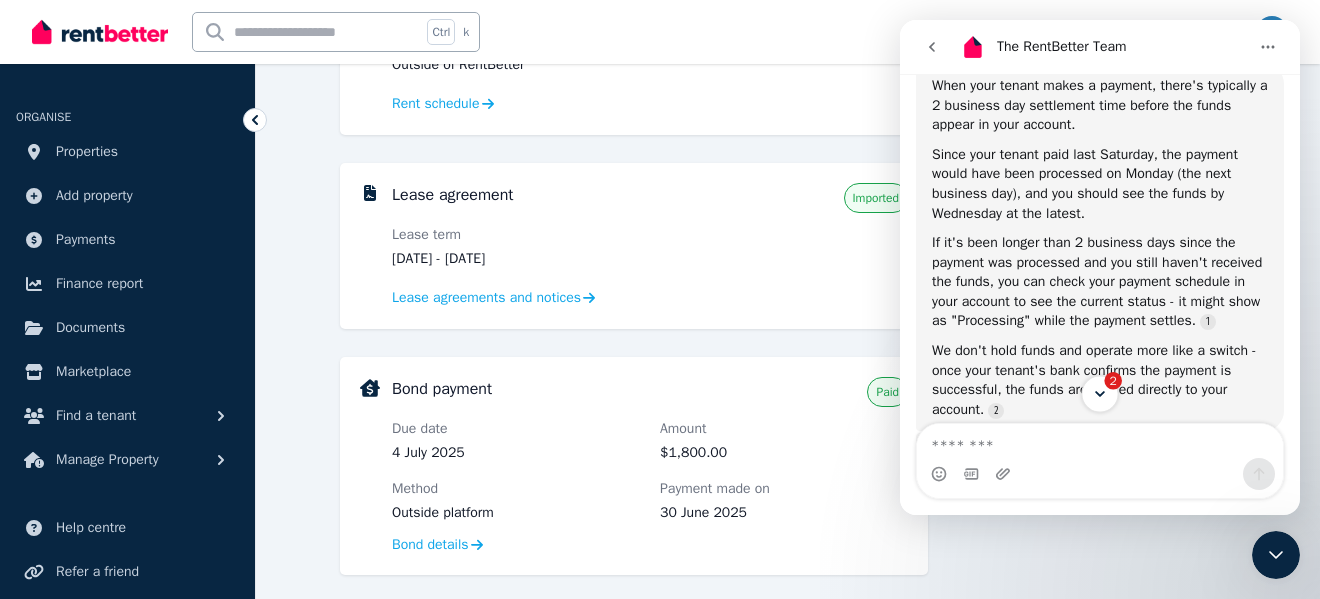 click 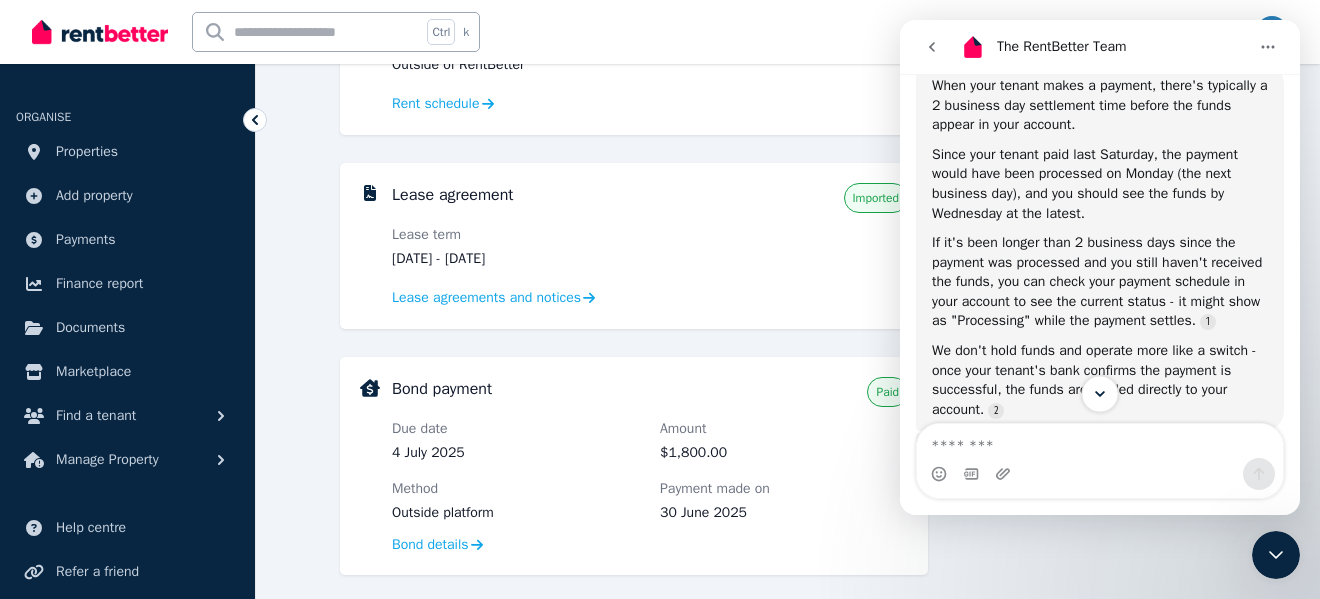 scroll, scrollTop: 412, scrollLeft: 0, axis: vertical 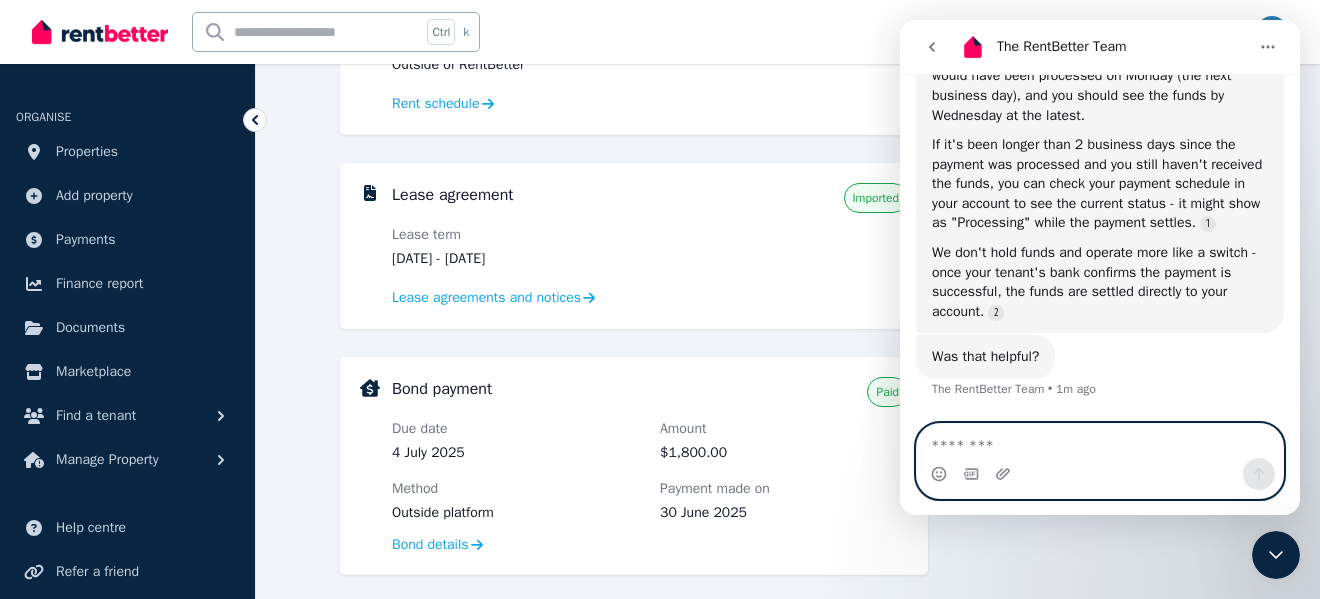 click at bounding box center [1100, 441] 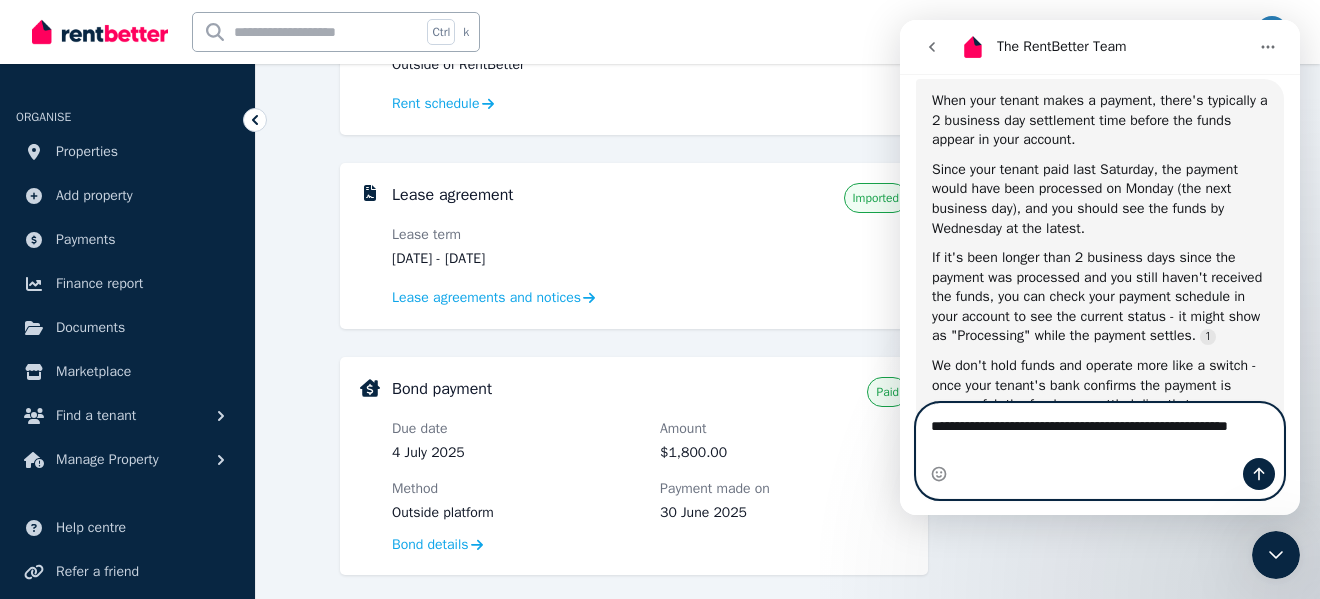 scroll, scrollTop: 412, scrollLeft: 0, axis: vertical 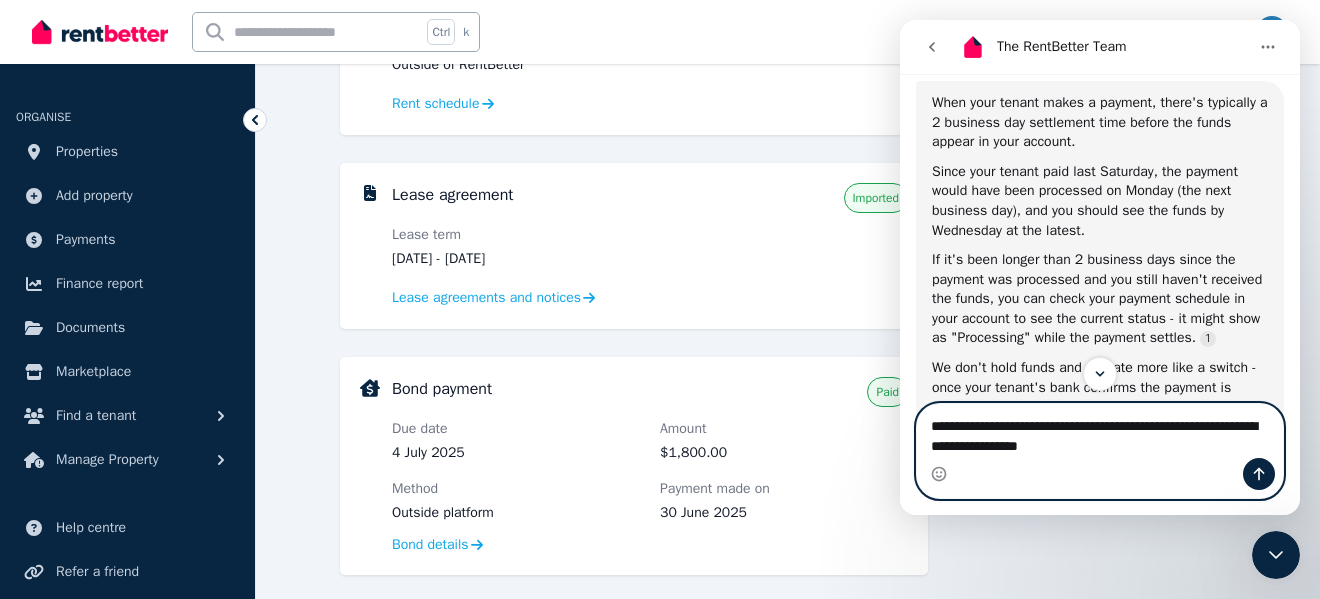 type on "**********" 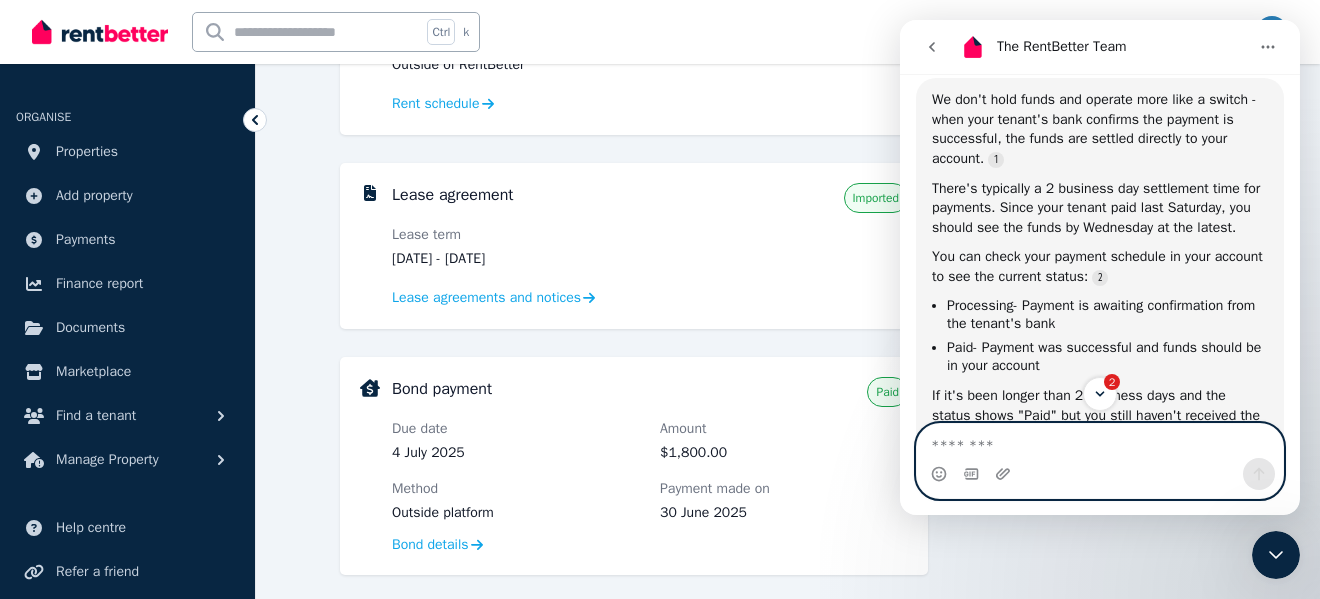 scroll, scrollTop: 956, scrollLeft: 0, axis: vertical 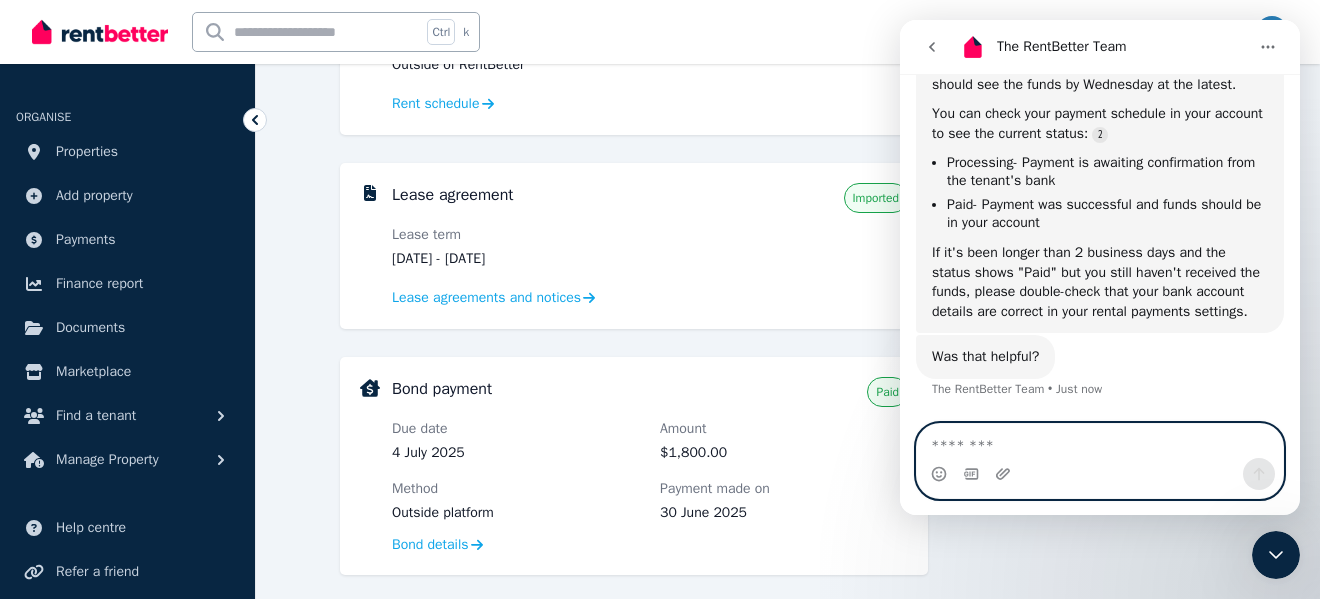 click at bounding box center [1100, 441] 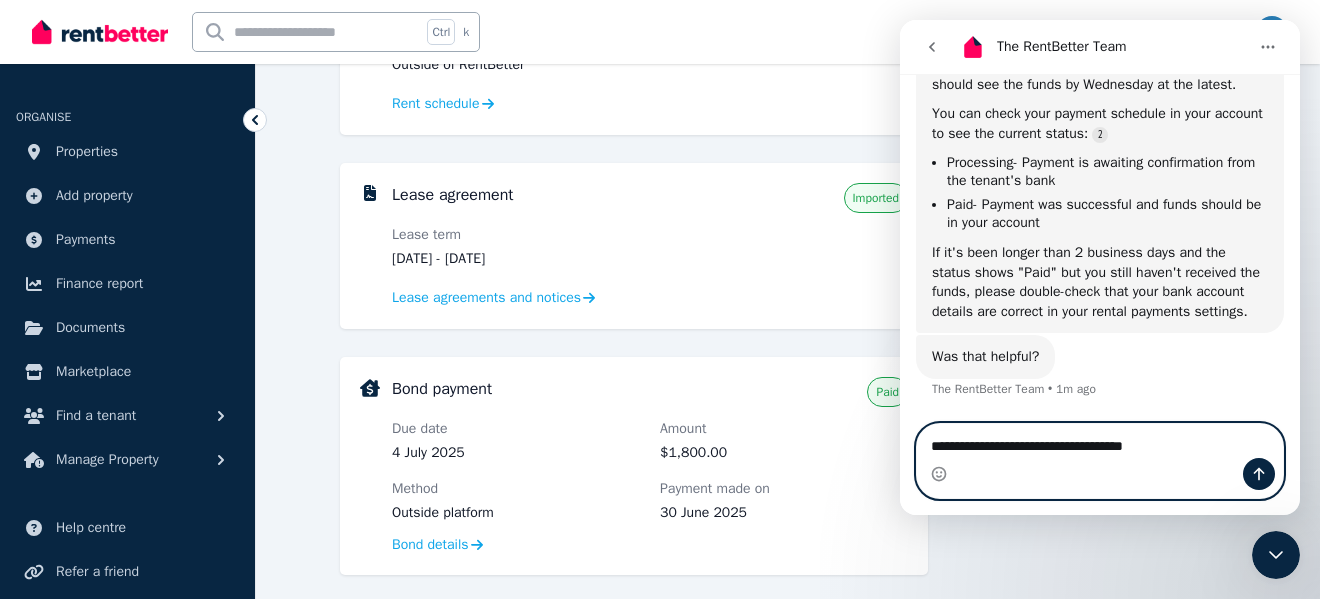 type on "**********" 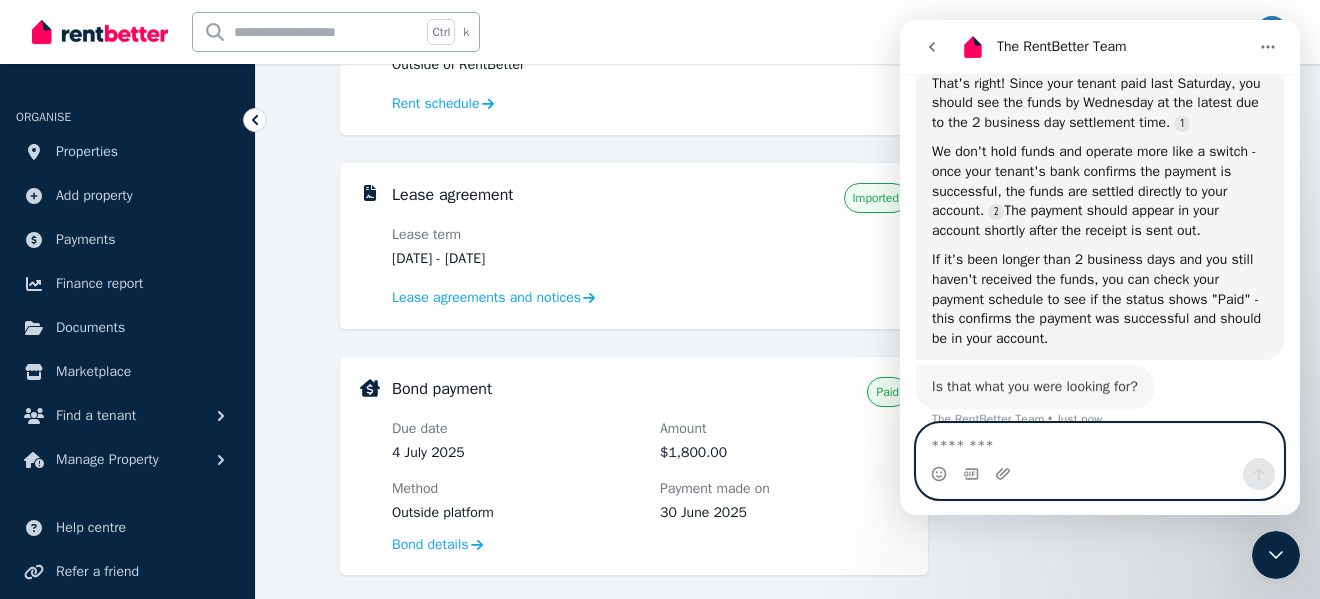 scroll, scrollTop: 1443, scrollLeft: 0, axis: vertical 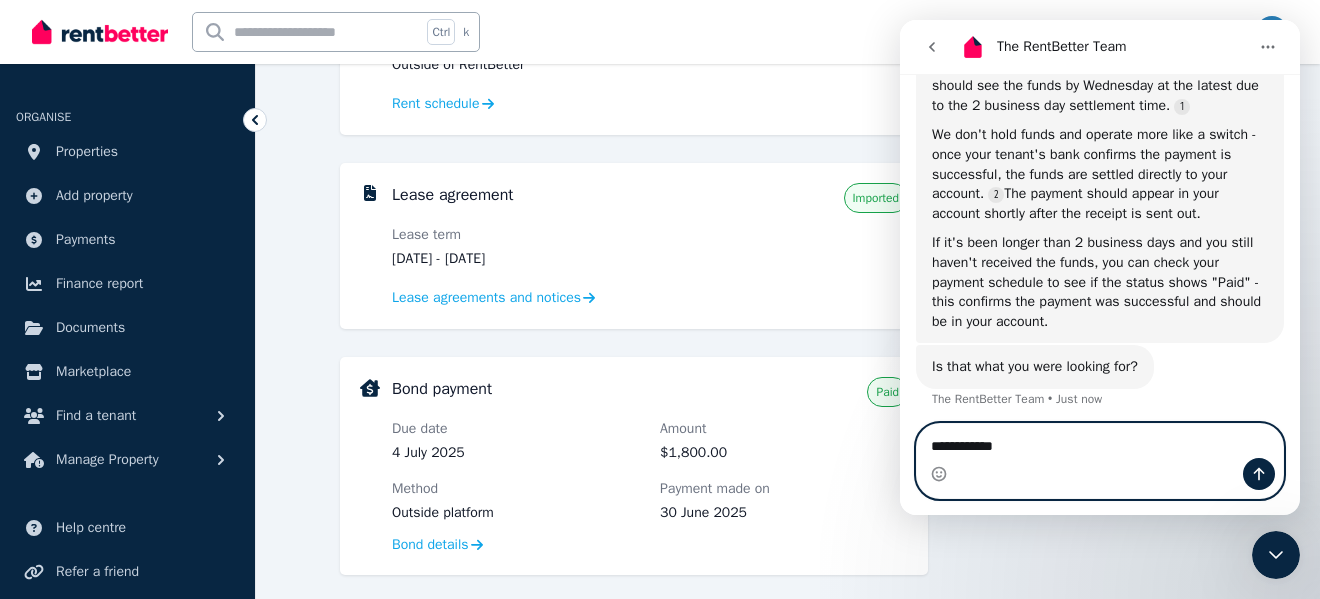 type on "**********" 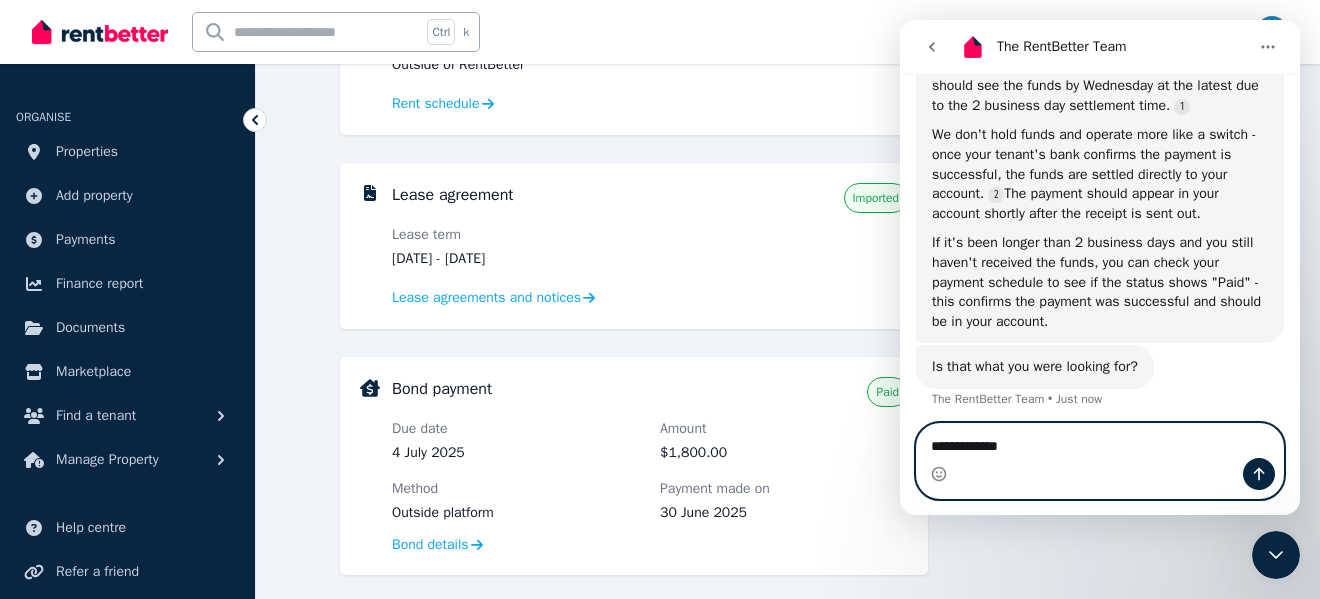 type 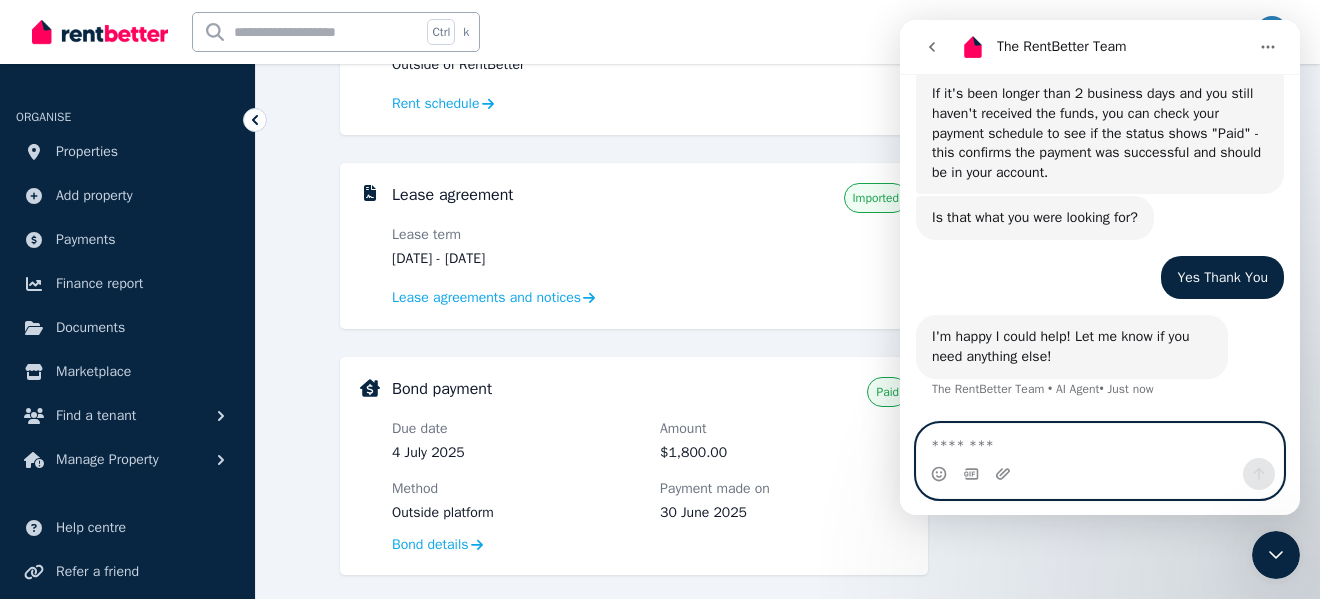 scroll, scrollTop: 1631, scrollLeft: 0, axis: vertical 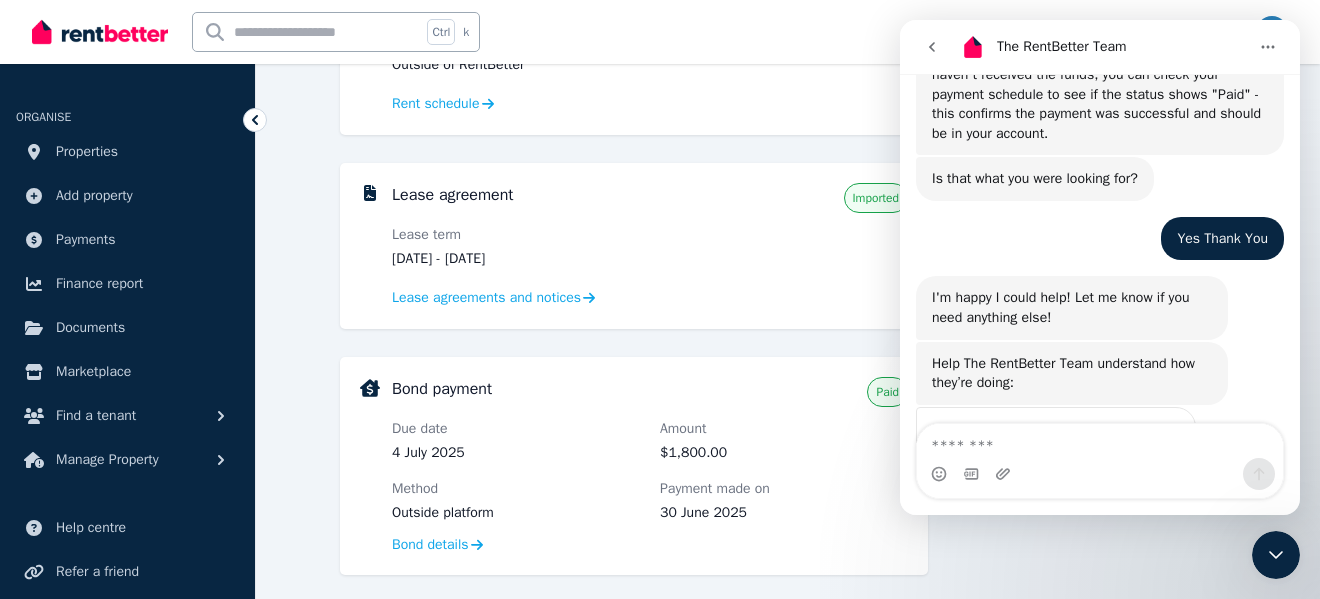 click 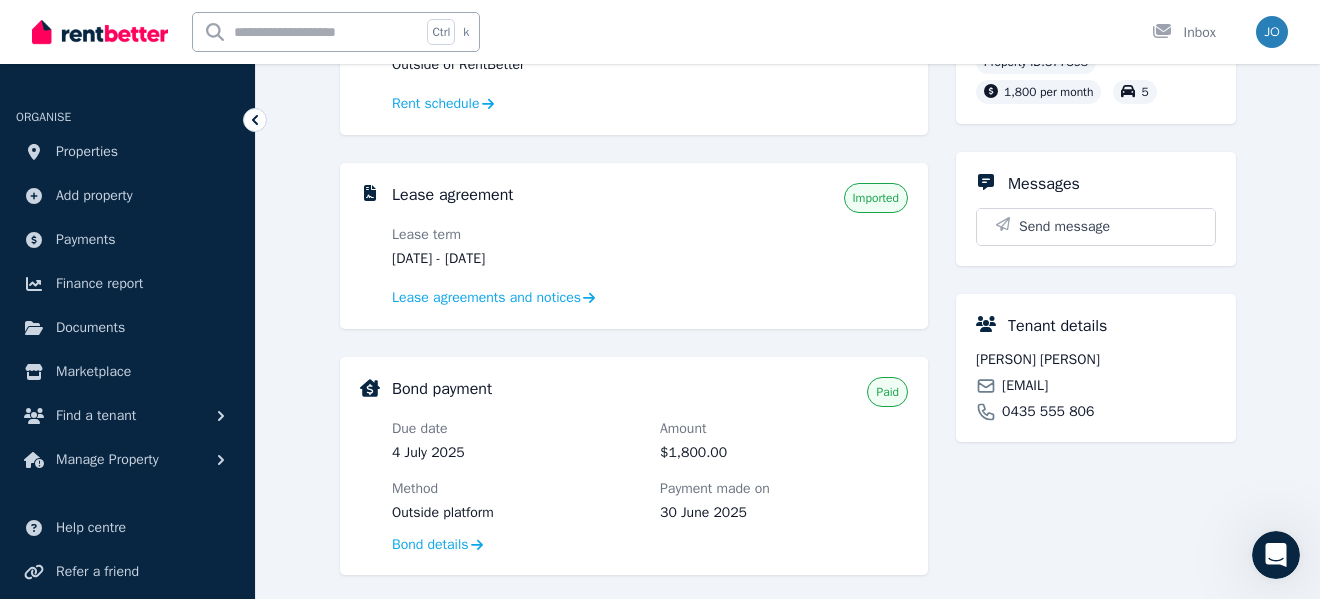 scroll, scrollTop: 0, scrollLeft: 0, axis: both 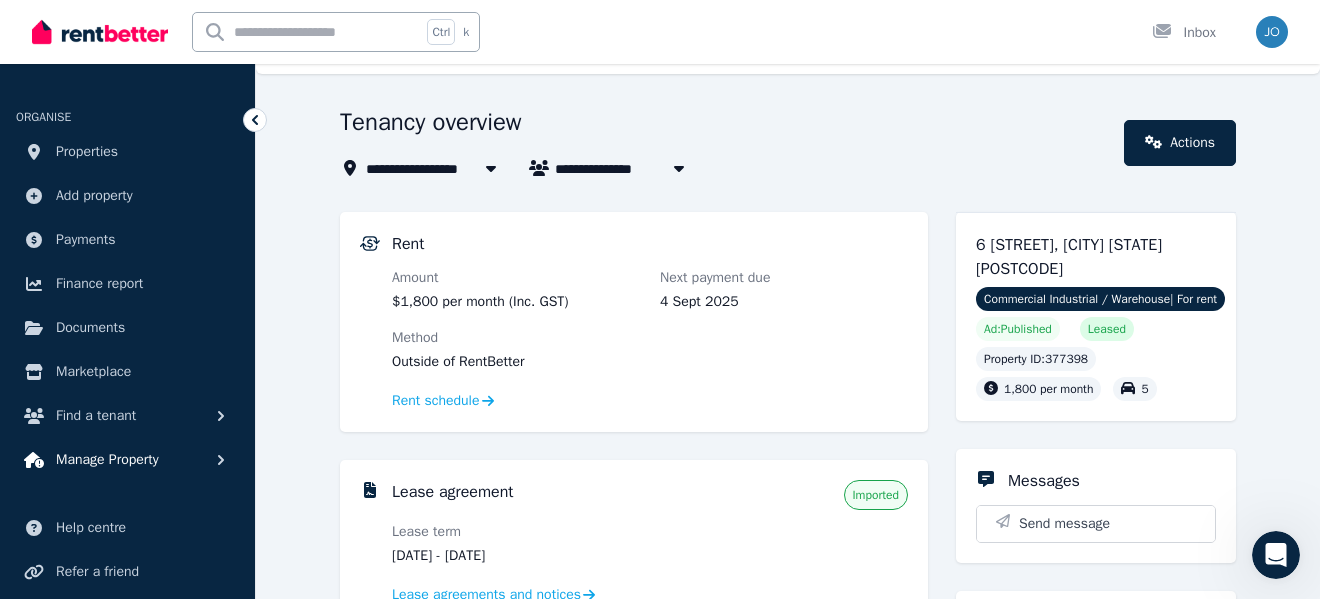 click 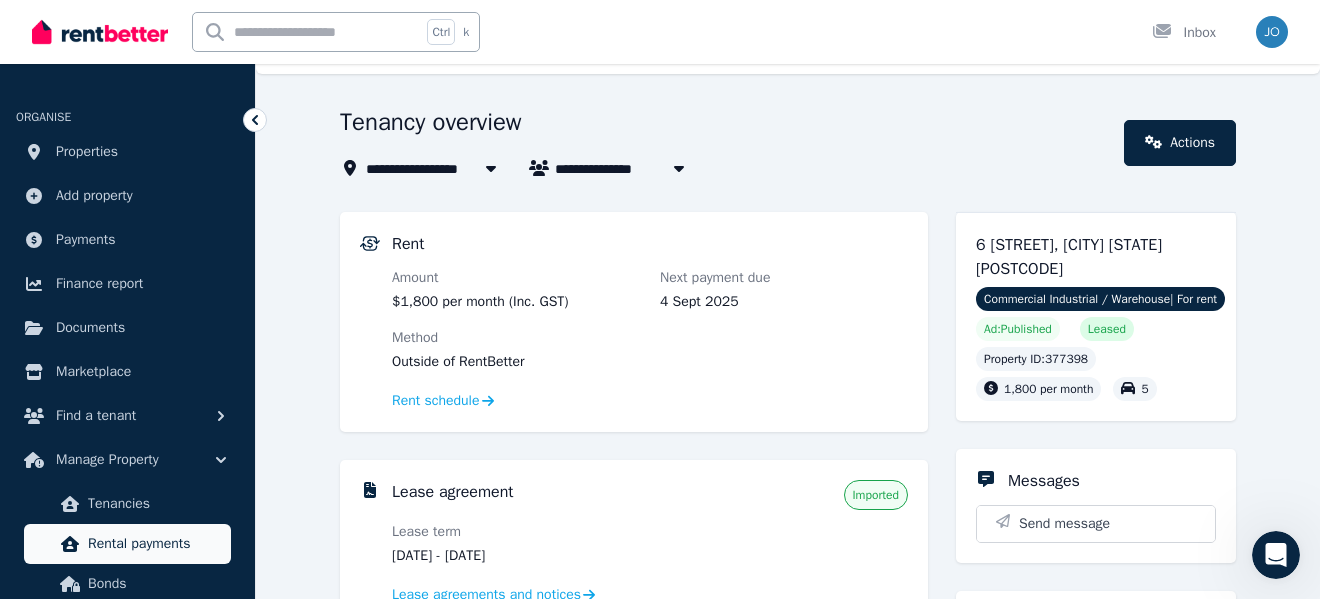 click on "Rental payments" at bounding box center [155, 544] 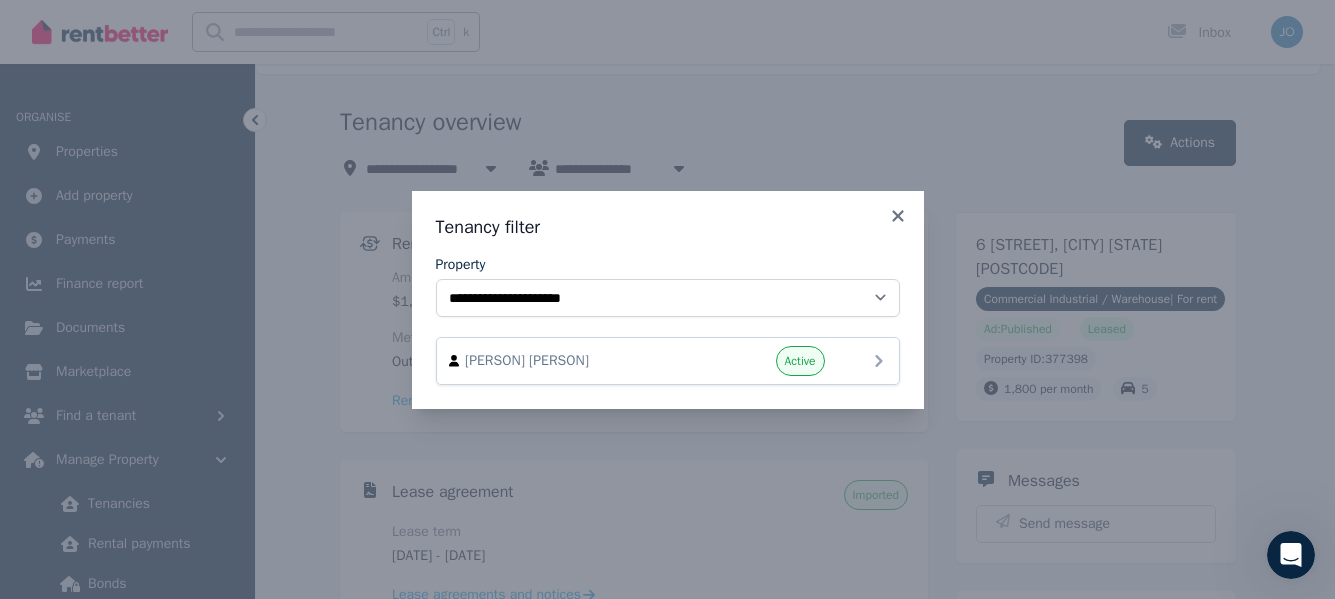 click 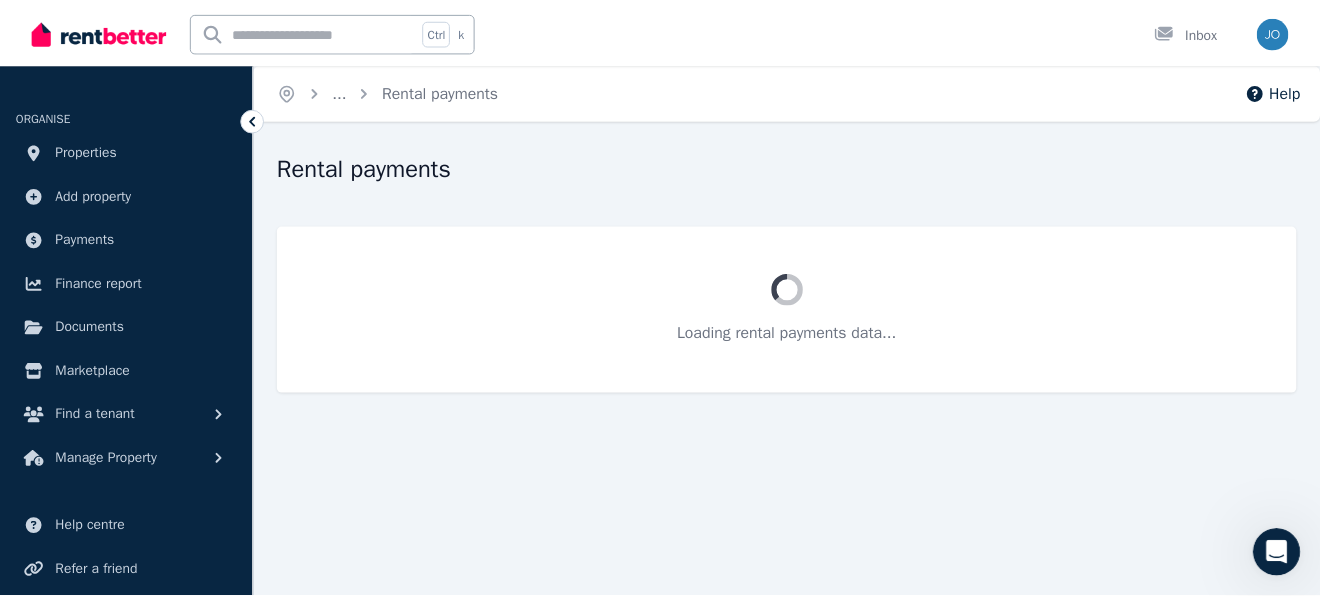 scroll, scrollTop: 0, scrollLeft: 0, axis: both 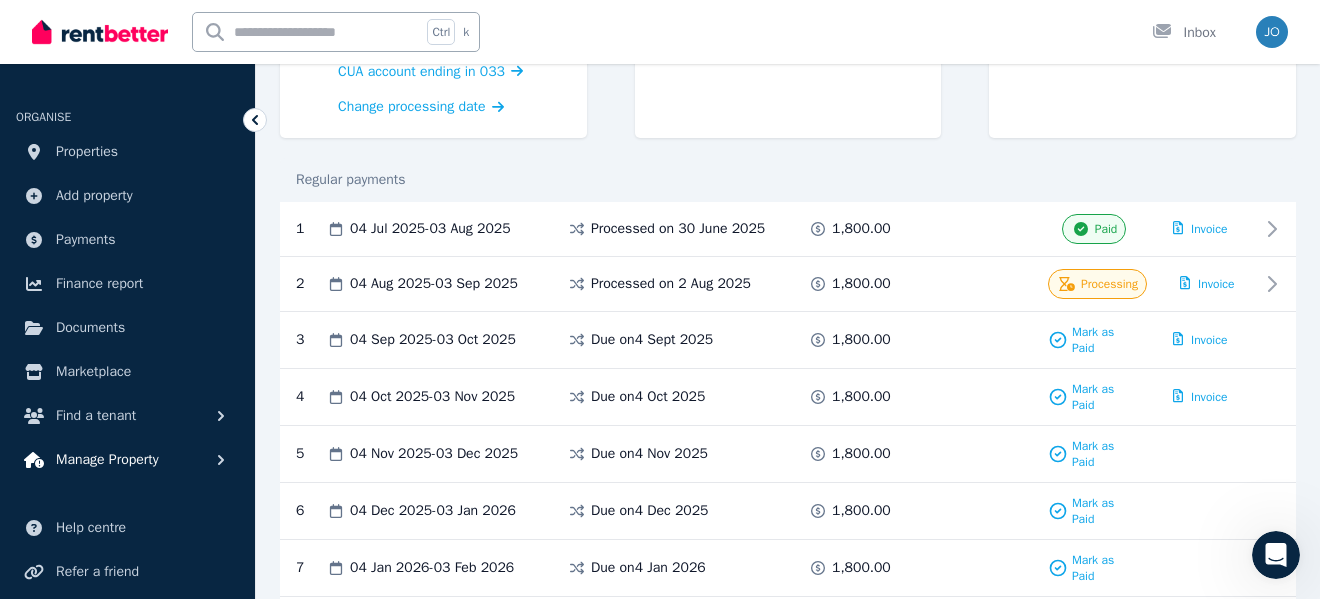 click 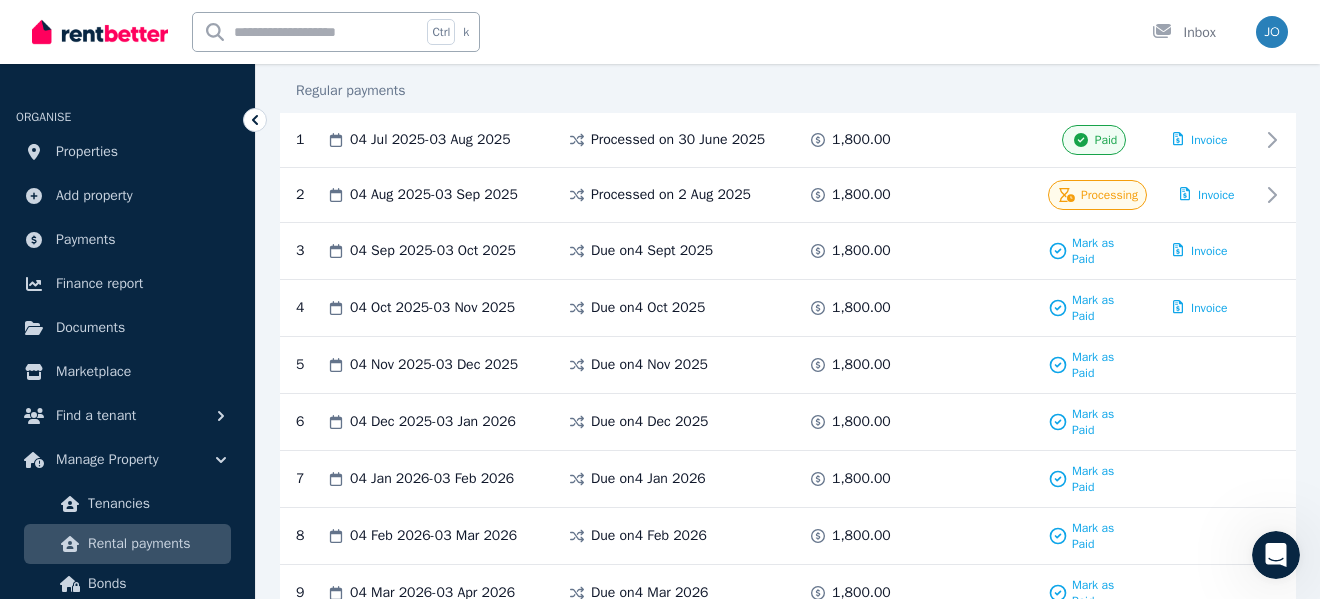 scroll, scrollTop: 382, scrollLeft: 0, axis: vertical 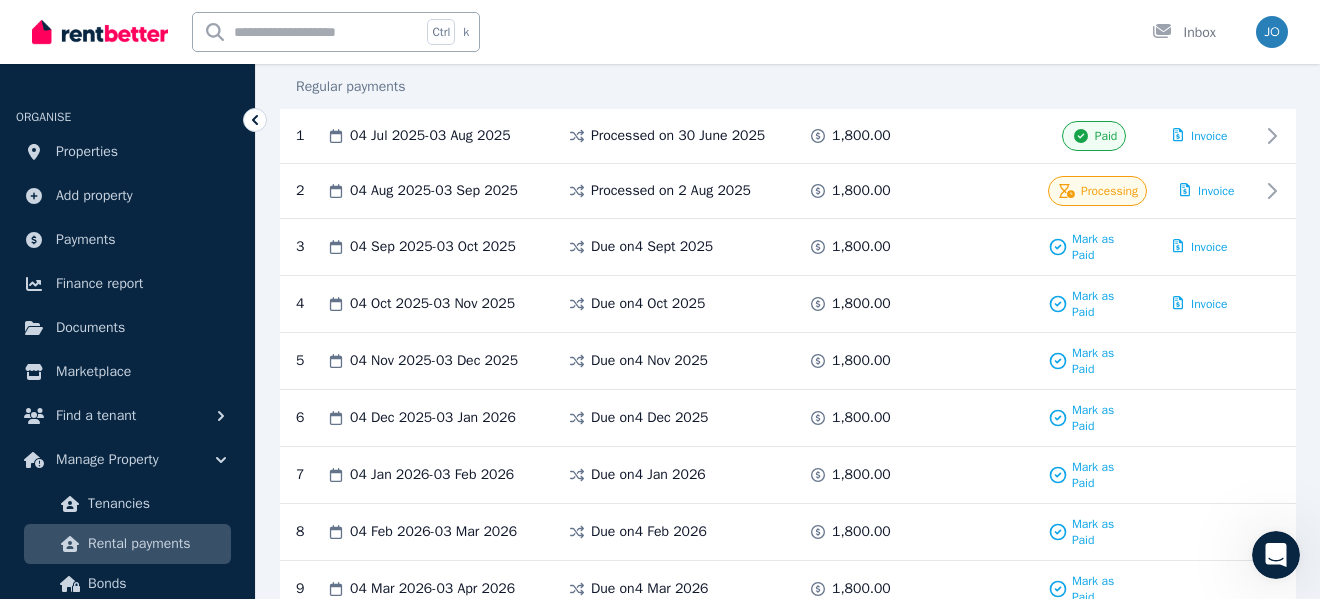 type 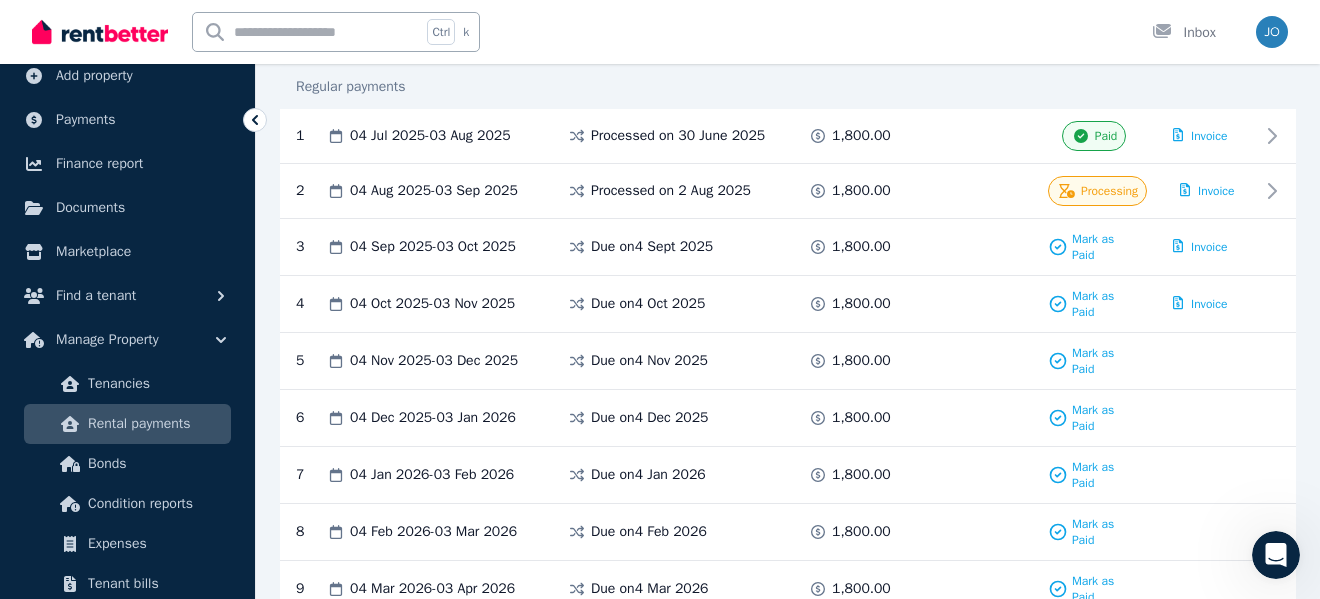 scroll, scrollTop: 160, scrollLeft: 0, axis: vertical 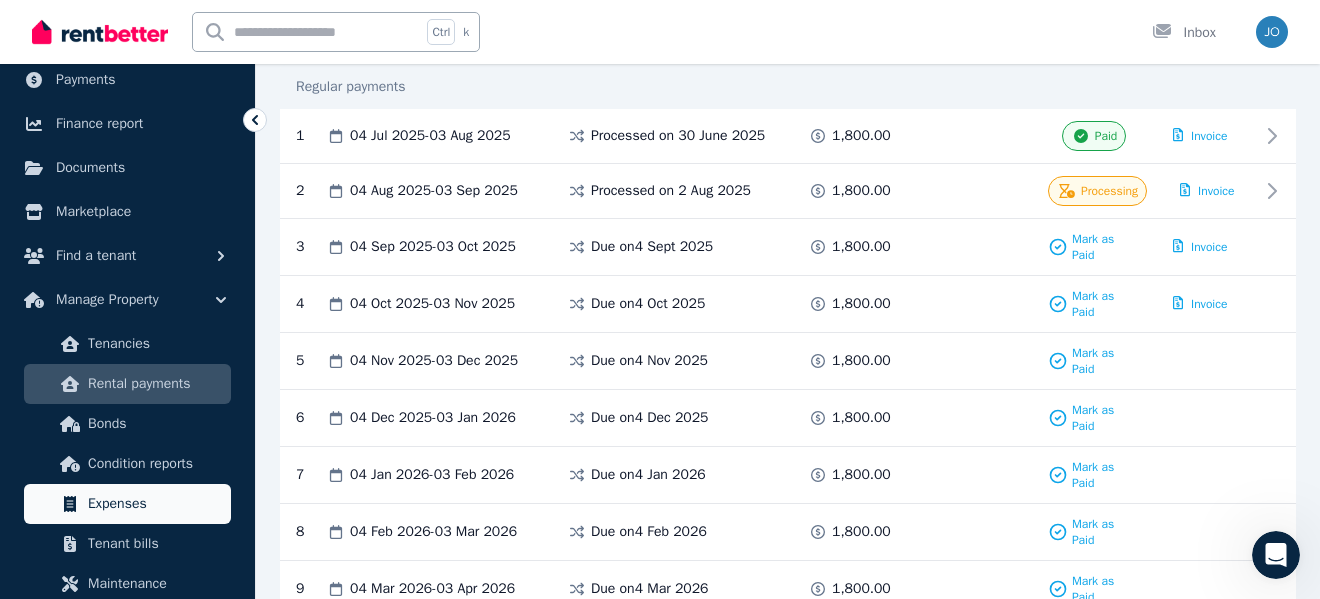 click on "Expenses" at bounding box center (155, 504) 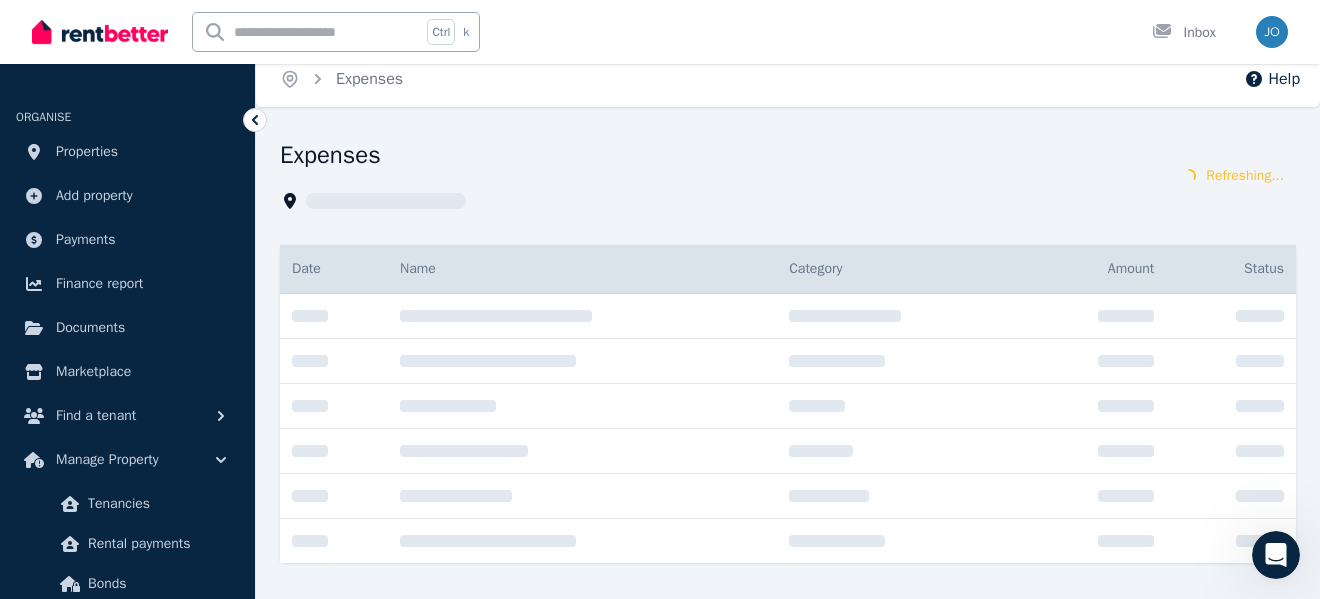 scroll, scrollTop: 0, scrollLeft: 0, axis: both 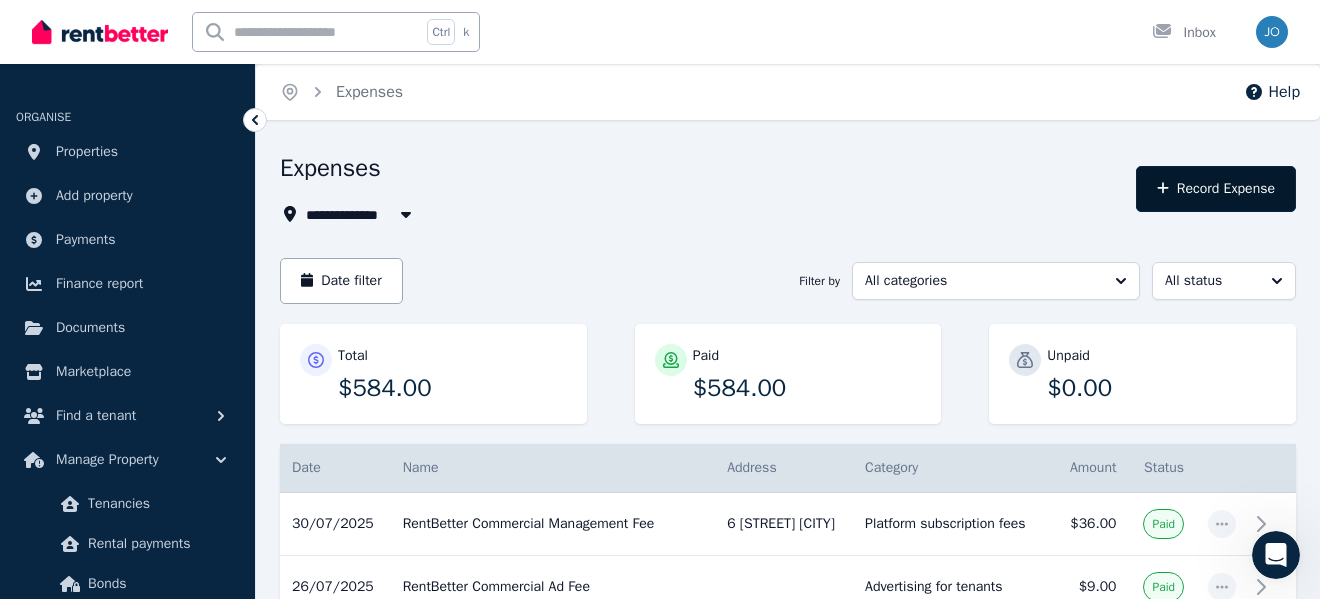 click on "Record Expense" at bounding box center (1216, 189) 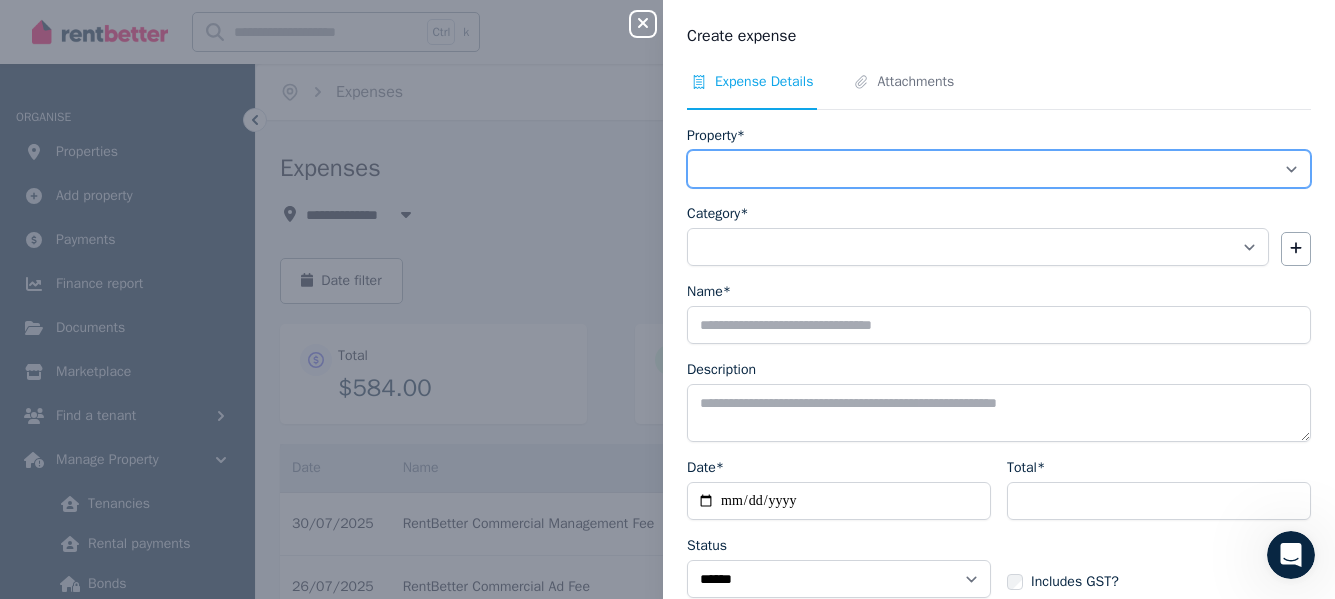 click on "**********" at bounding box center (999, 169) 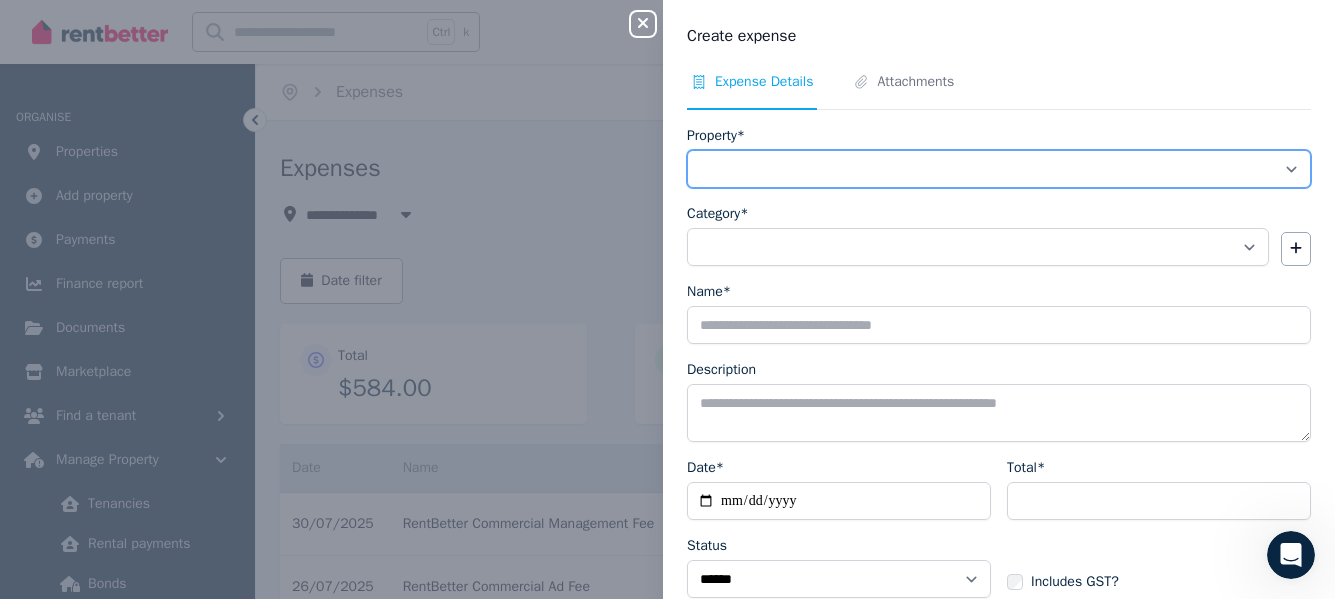 select on "**********" 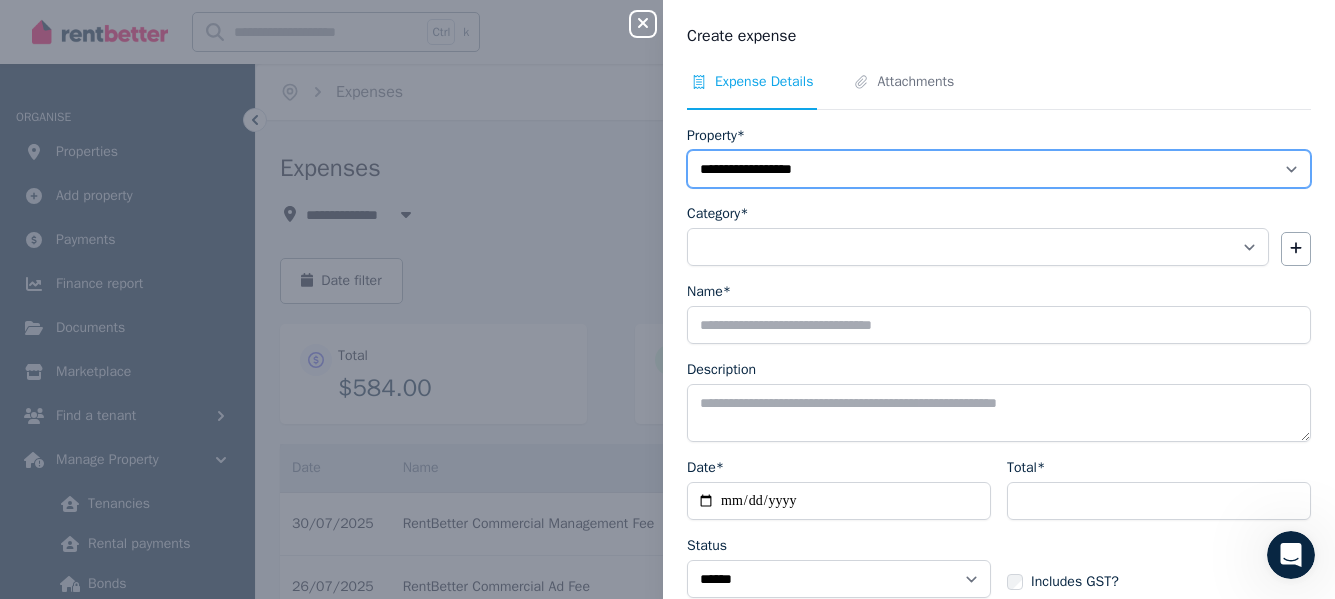 click on "**********" at bounding box center (999, 169) 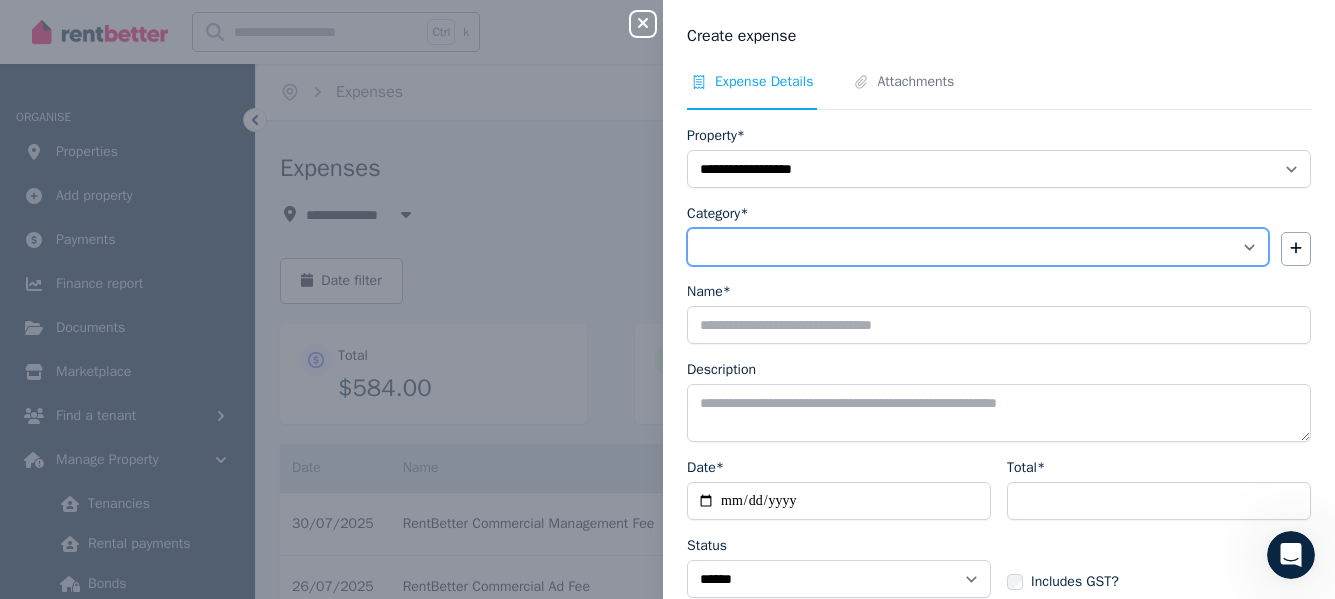 click on "**********" at bounding box center [978, 247] 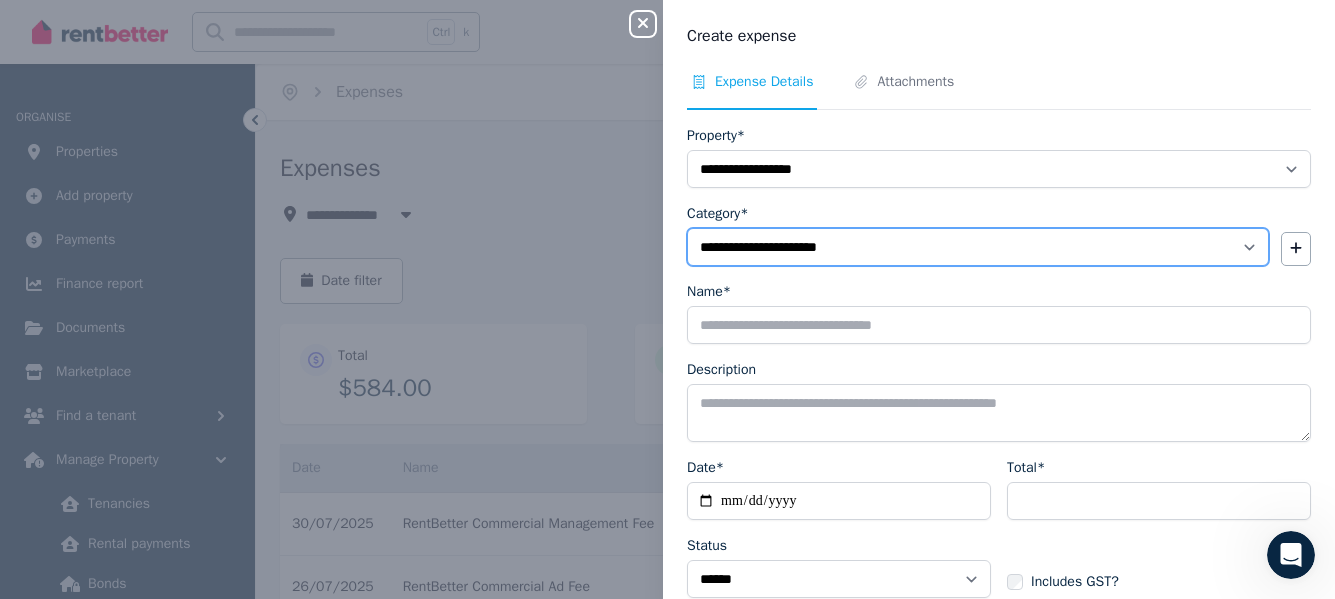 click on "**********" at bounding box center [978, 247] 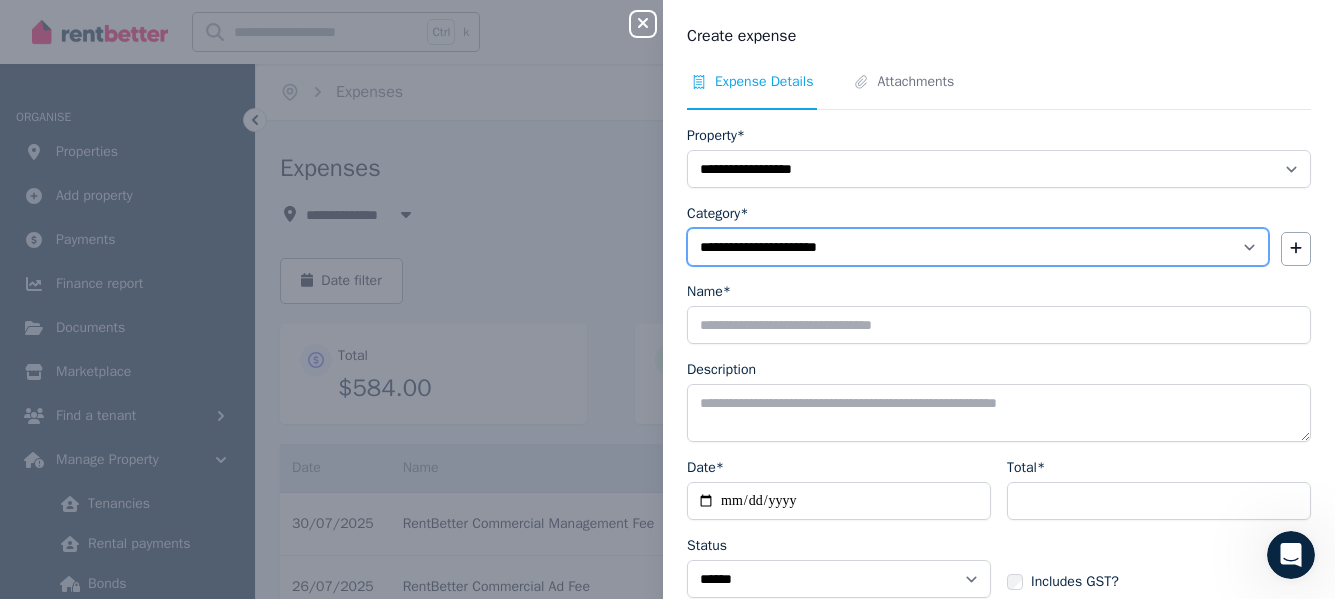 select on "**********" 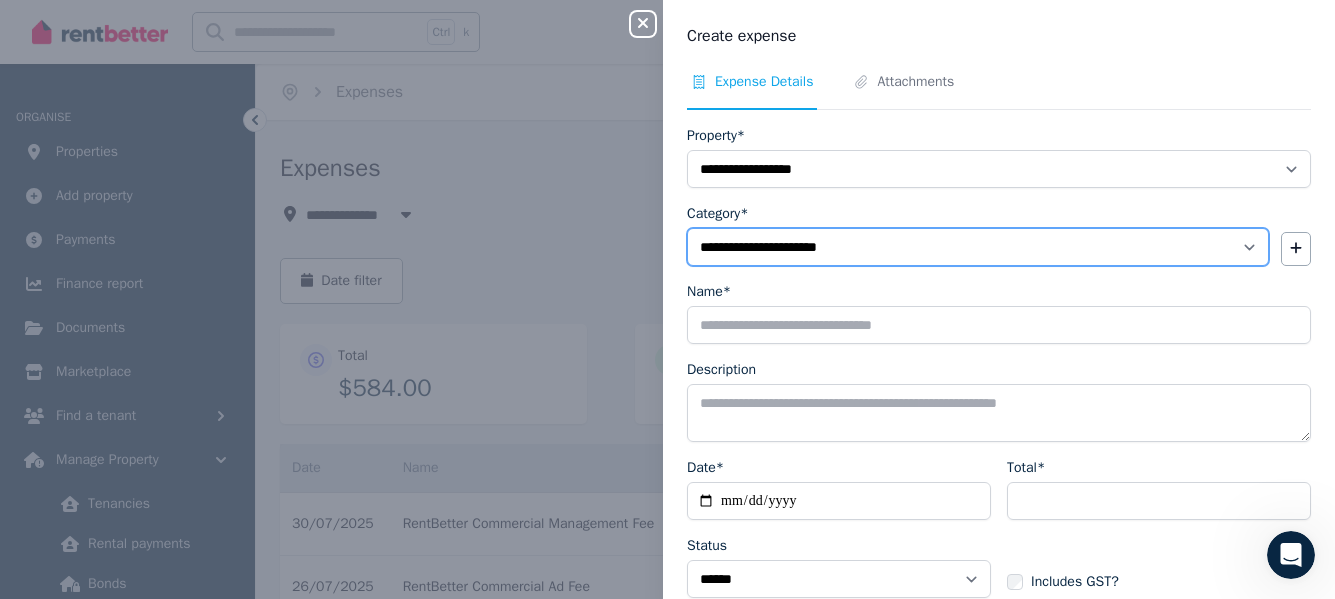 click on "**********" at bounding box center [978, 247] 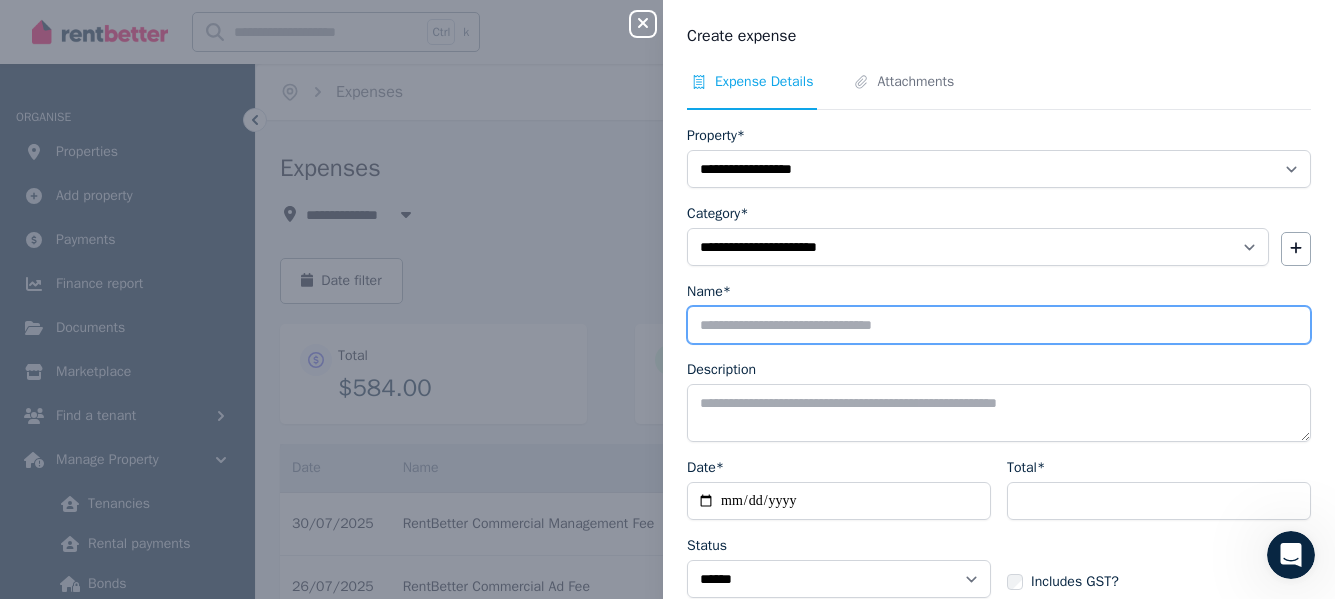 click on "Name*" at bounding box center [999, 325] 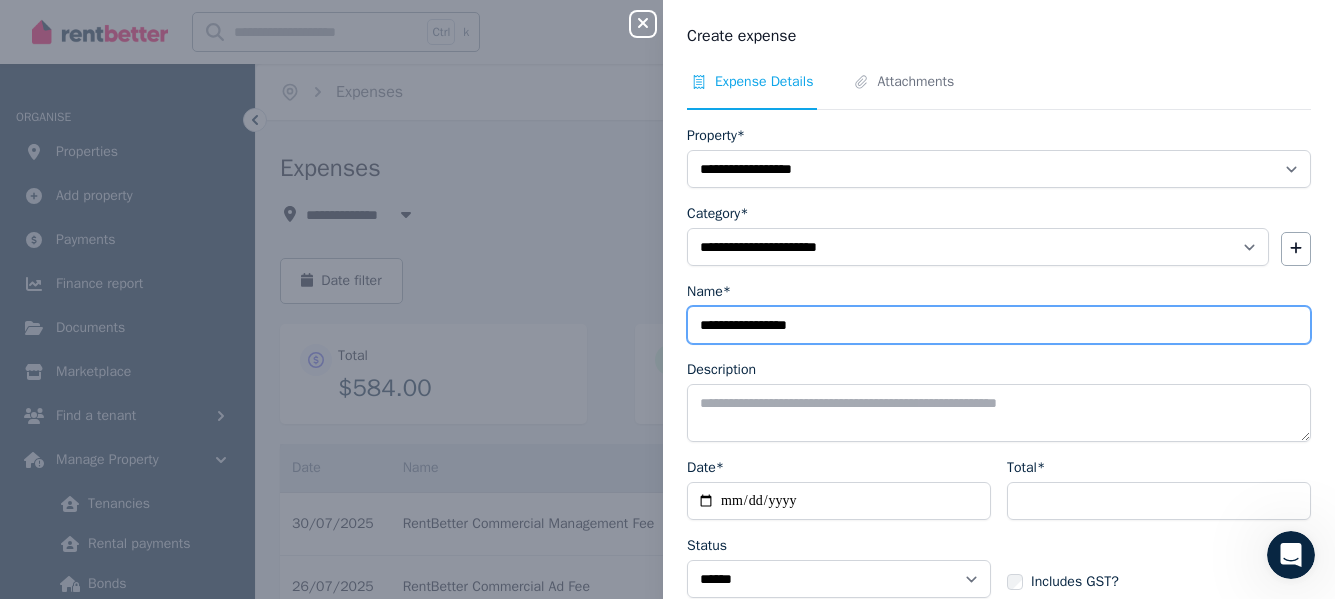 type on "**********" 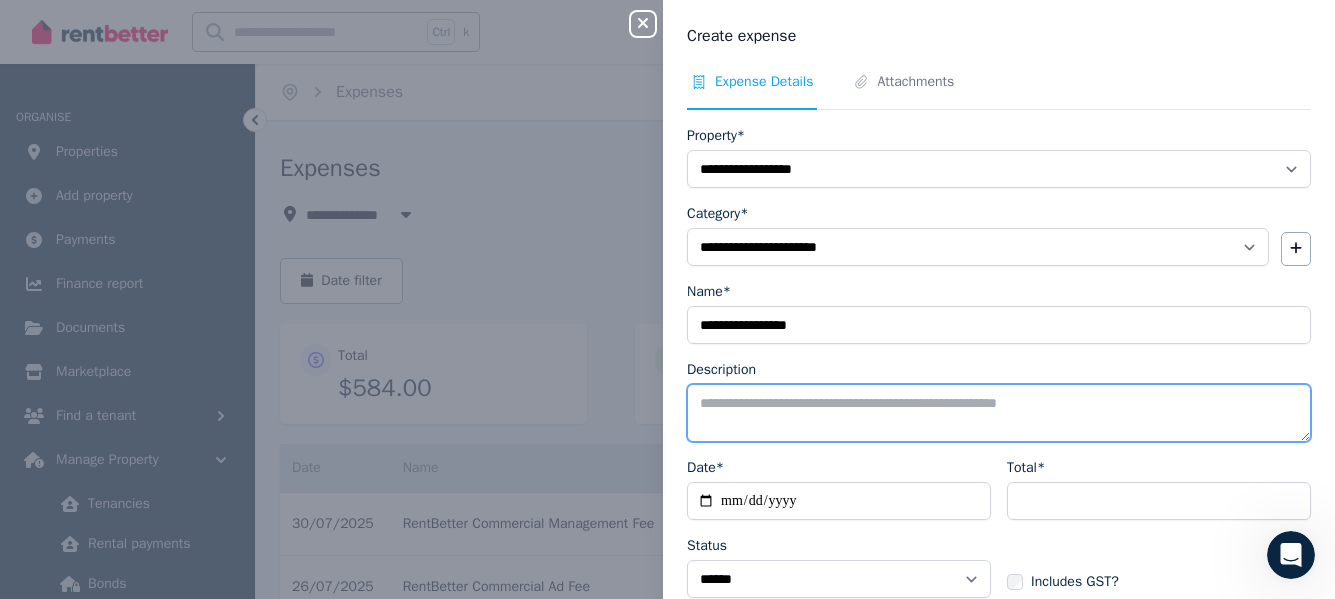 click on "Description" at bounding box center [999, 413] 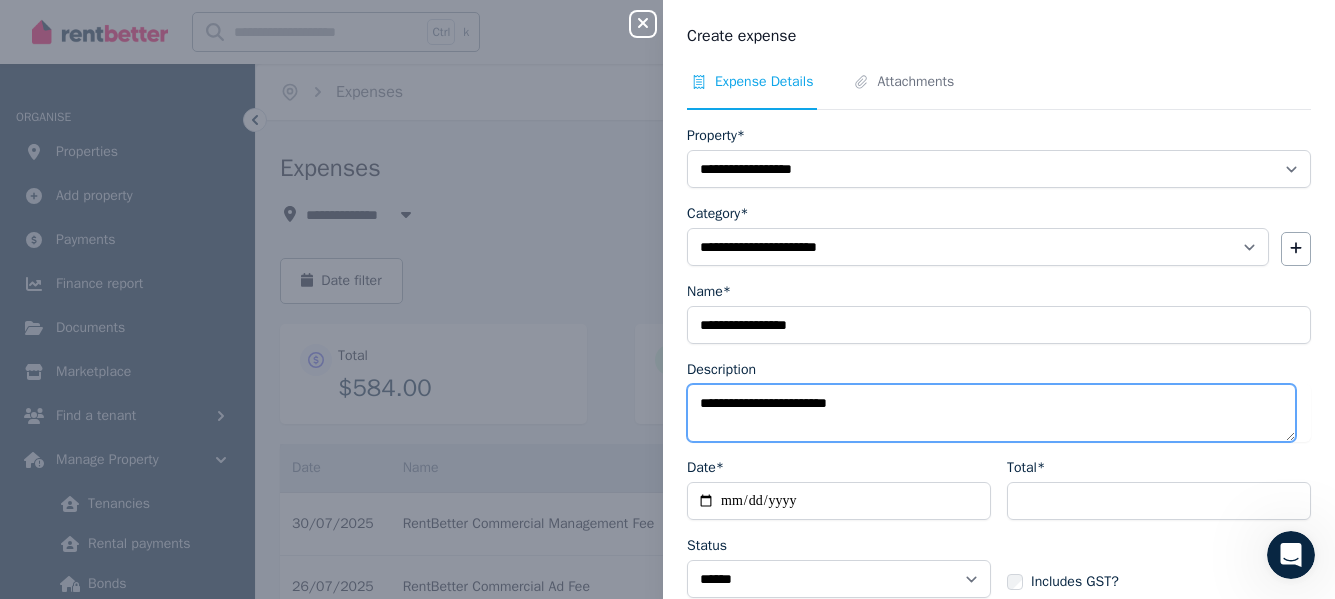 type on "**********" 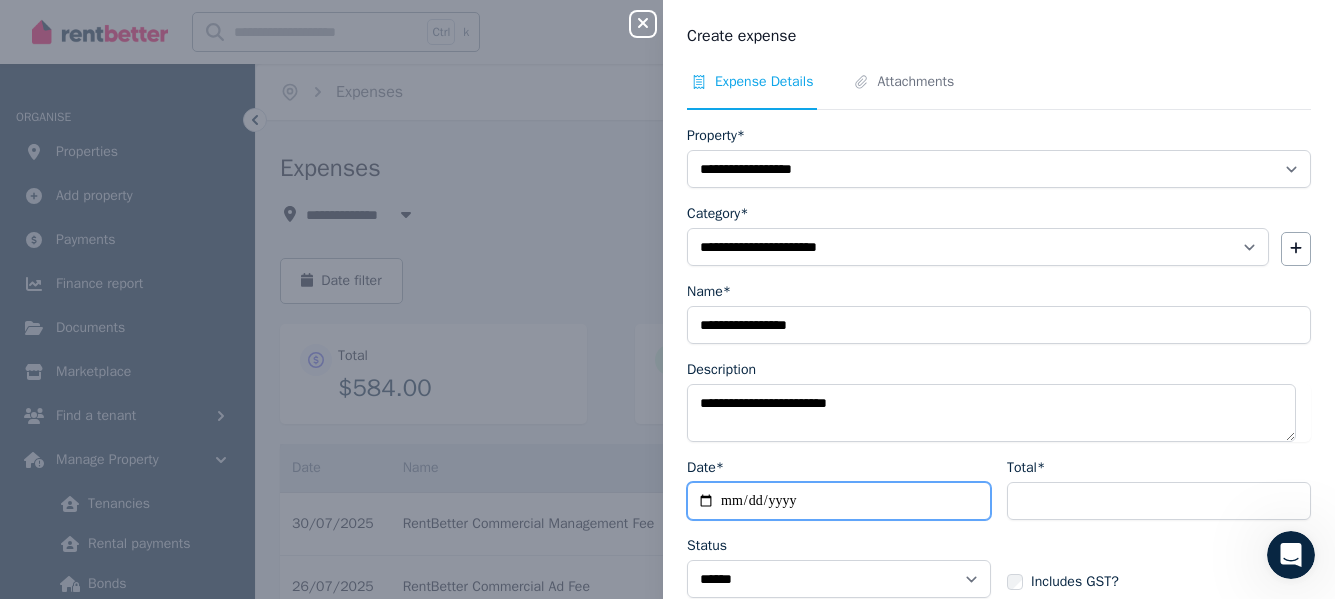 click on "Date*" at bounding box center [839, 501] 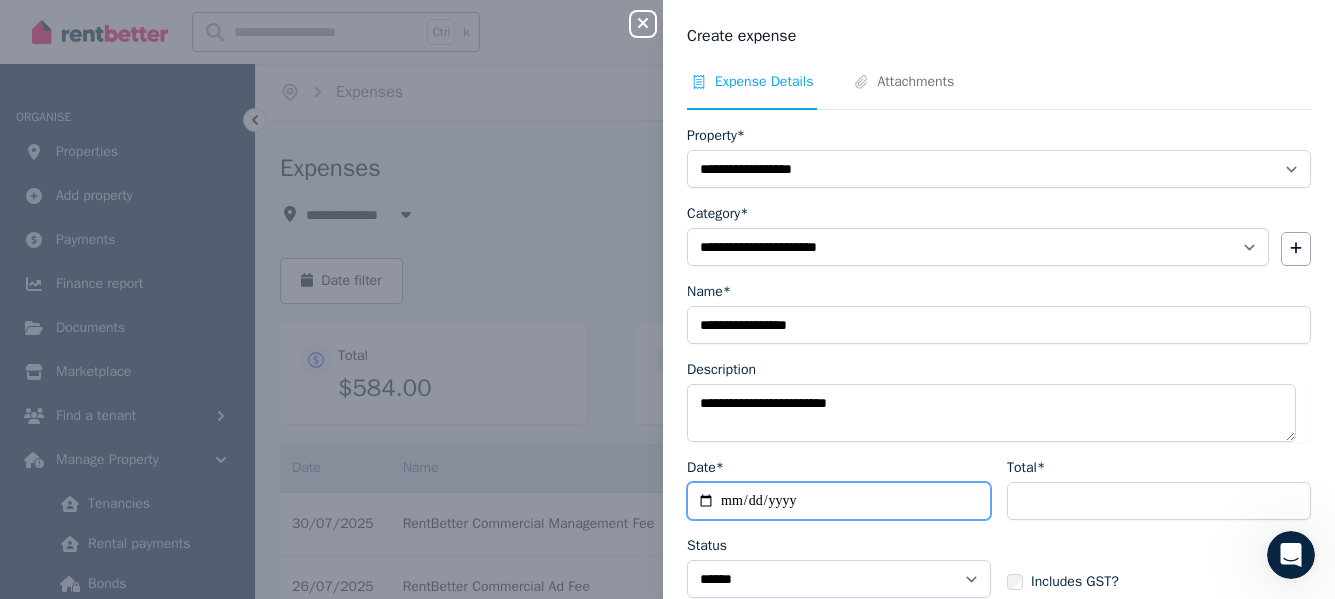 type on "**********" 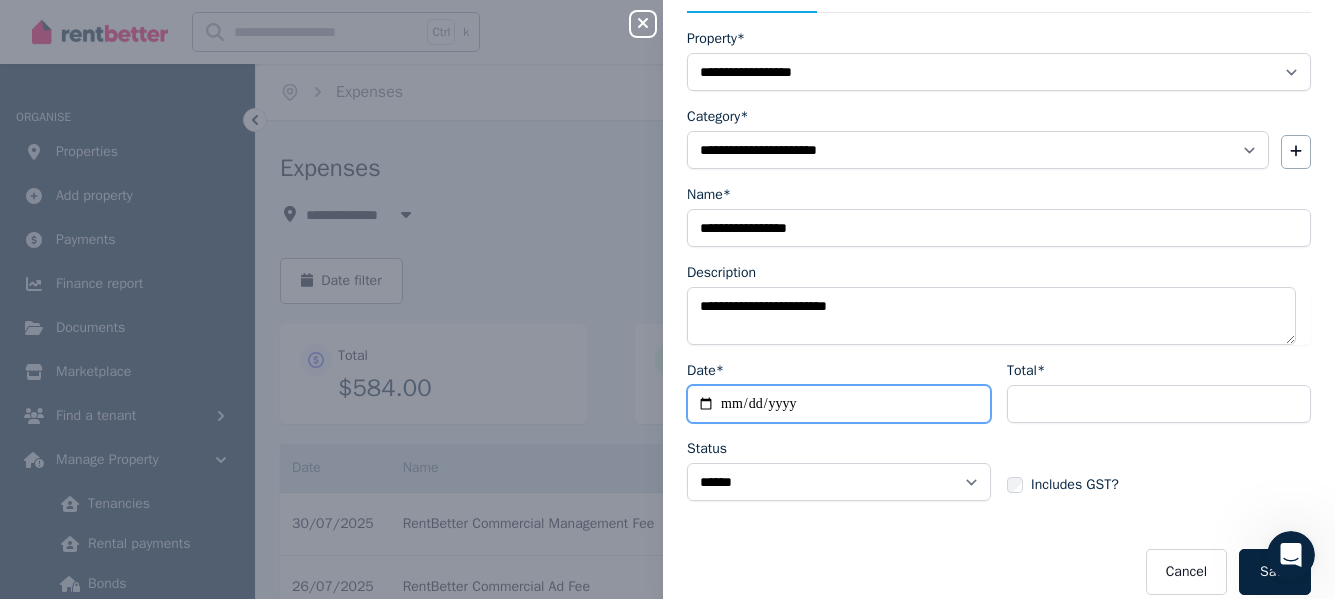 scroll, scrollTop: 102, scrollLeft: 0, axis: vertical 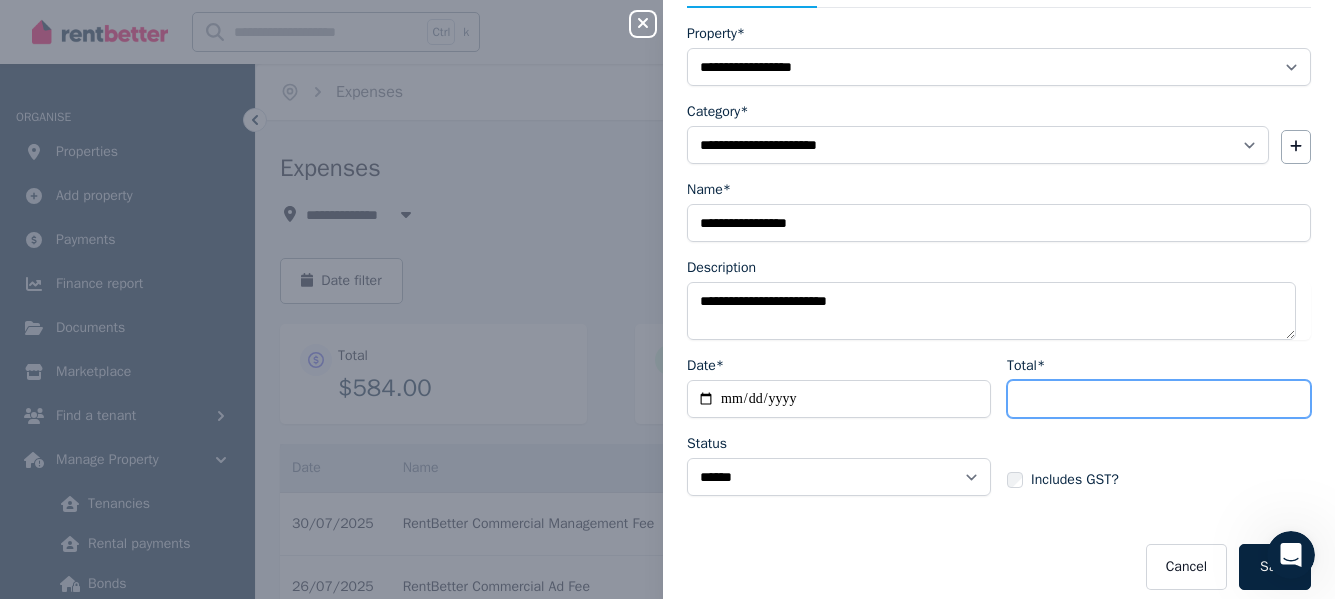 click on "Total*" at bounding box center [1159, 399] 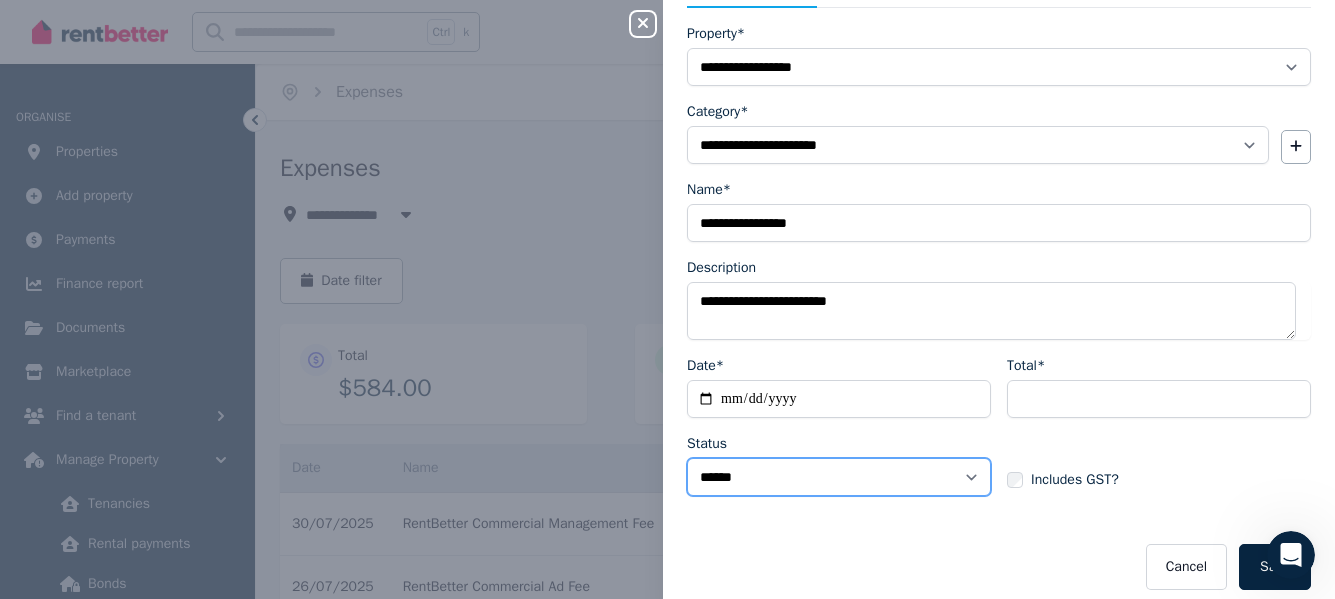 click on "****** ****" at bounding box center [839, 477] 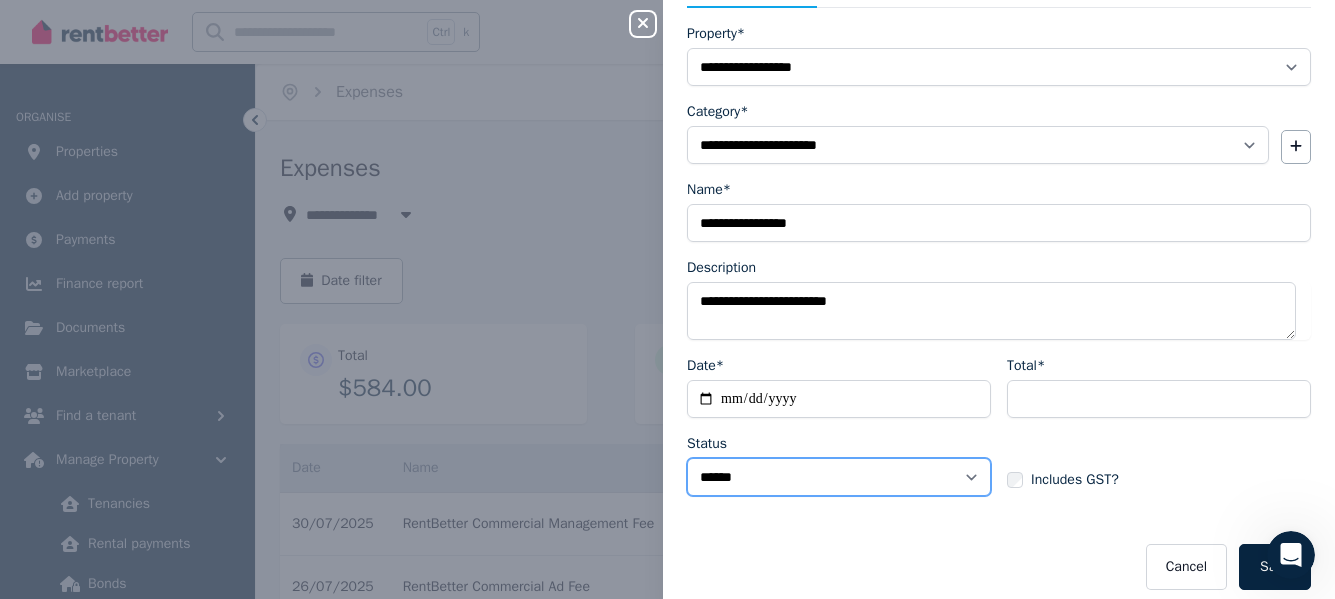 select on "**********" 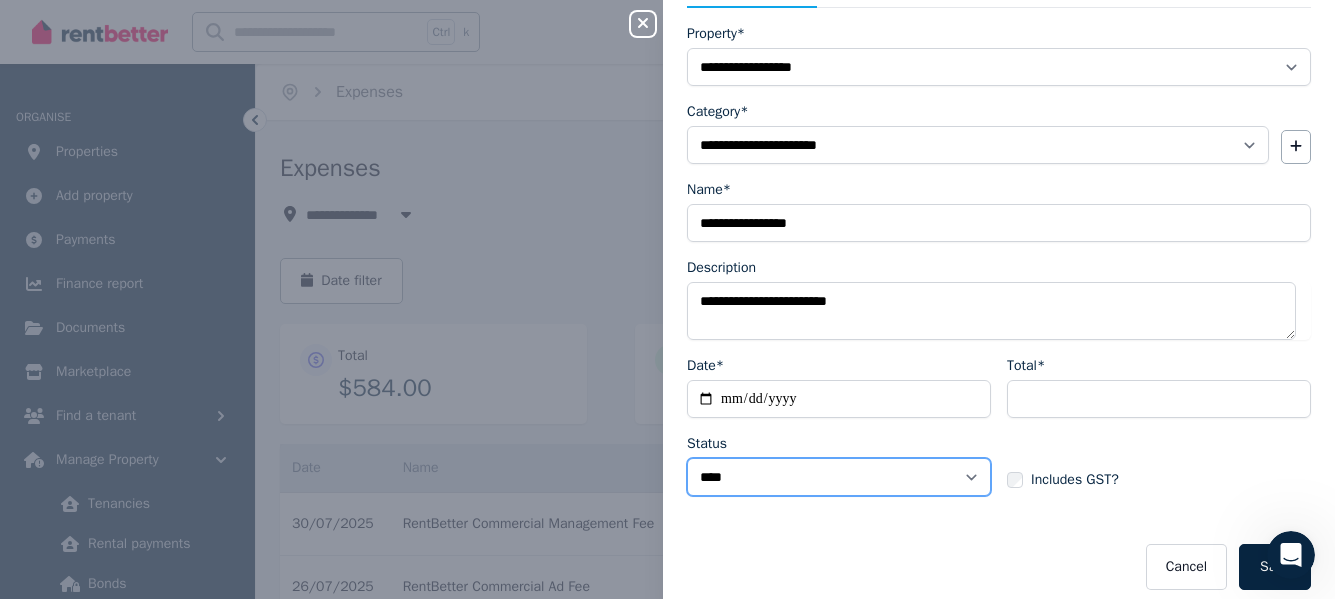 click on "****** ****" at bounding box center (839, 477) 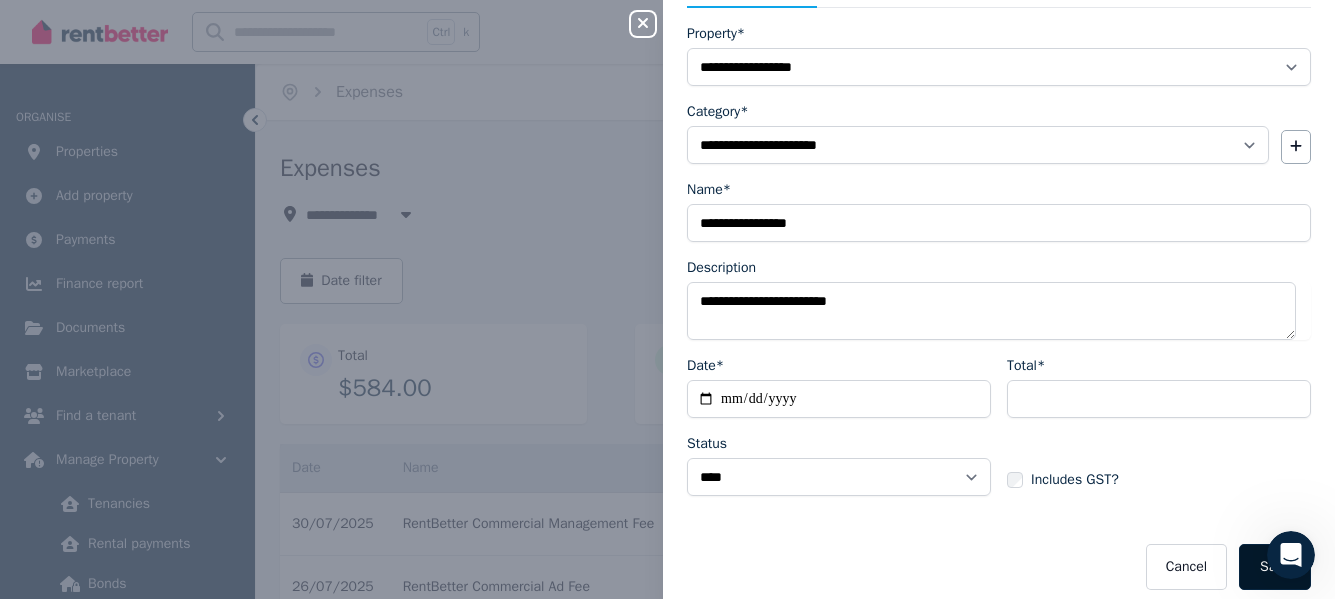 click on "Save" at bounding box center (1275, 567) 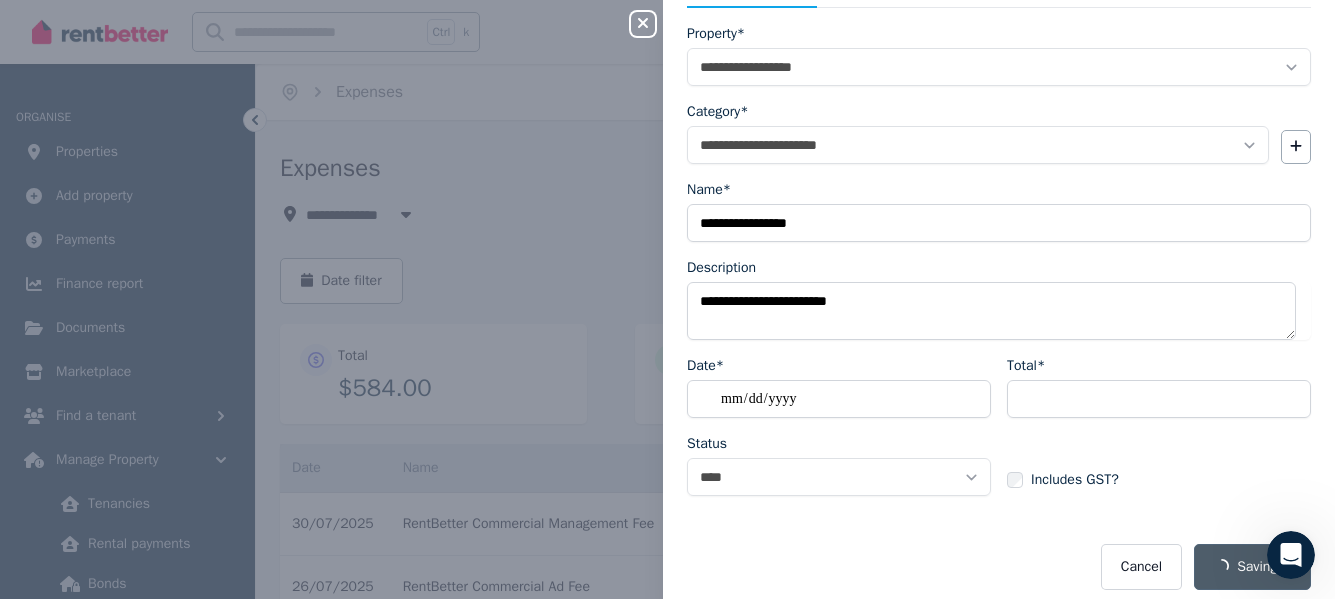 select on "**********" 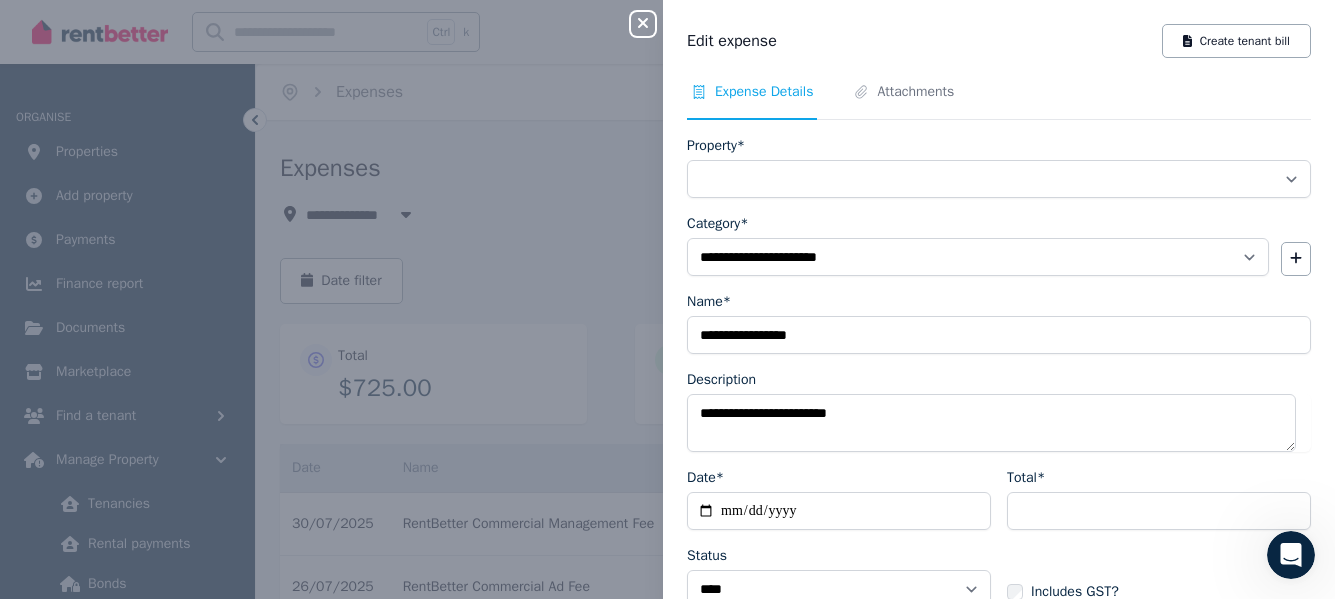 select on "**********" 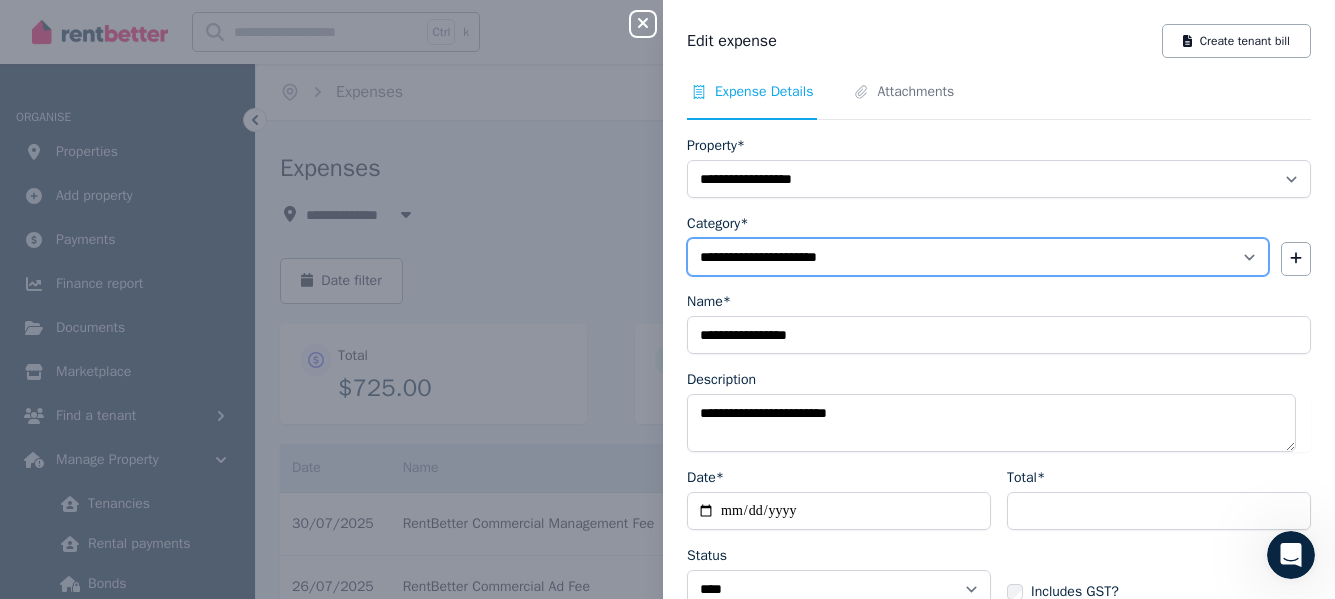 click on "**********" at bounding box center (978, 257) 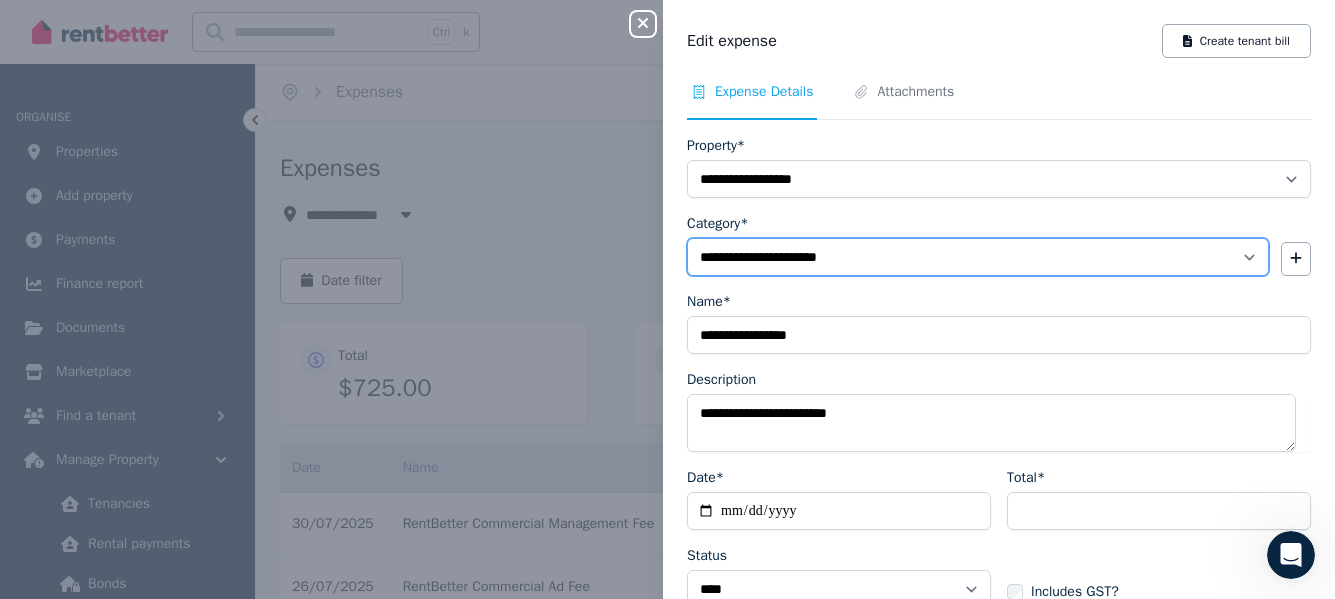 select on "**********" 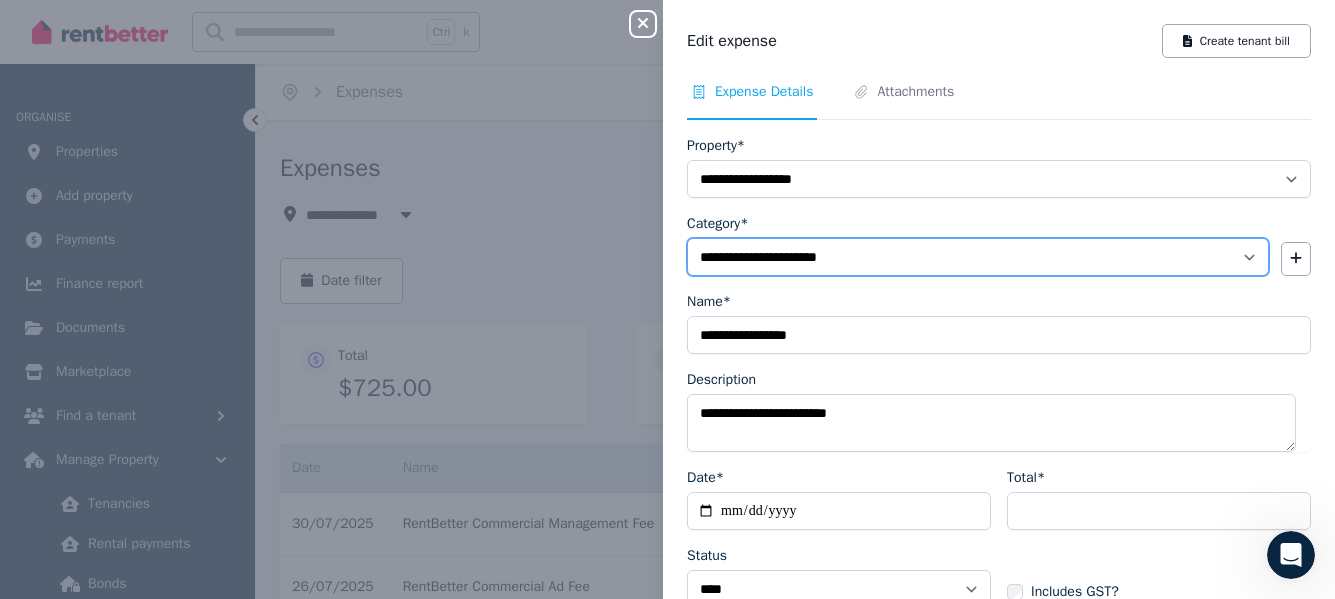 click on "**********" at bounding box center (978, 257) 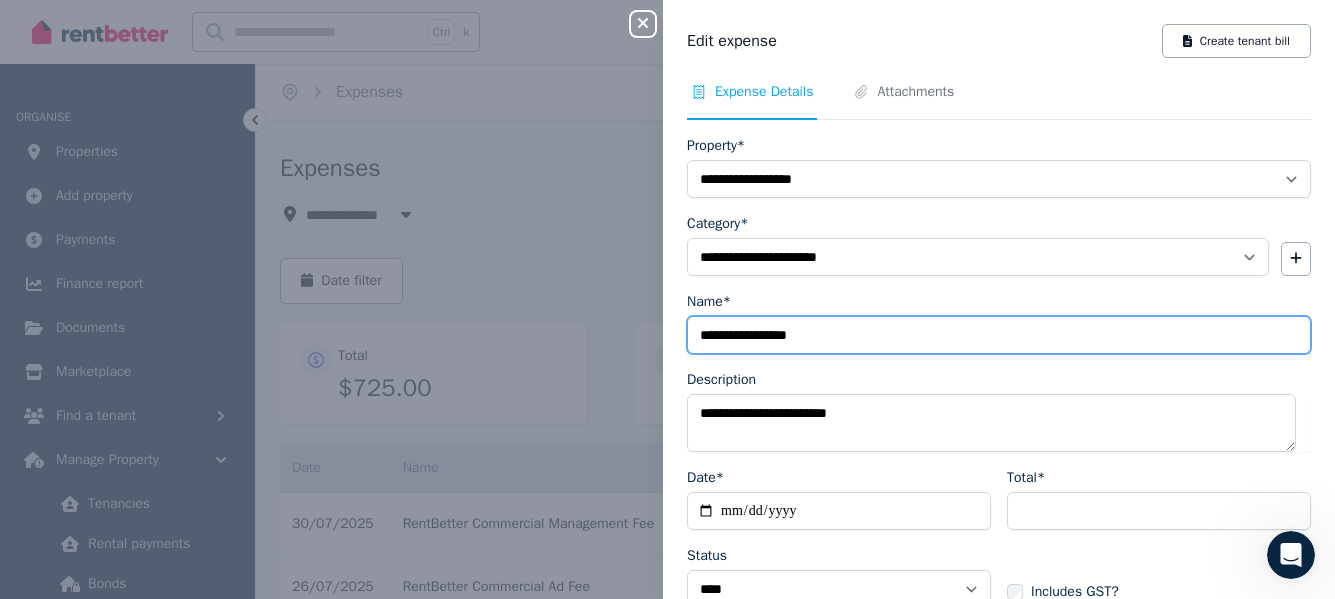 click on "**********" at bounding box center [999, 335] 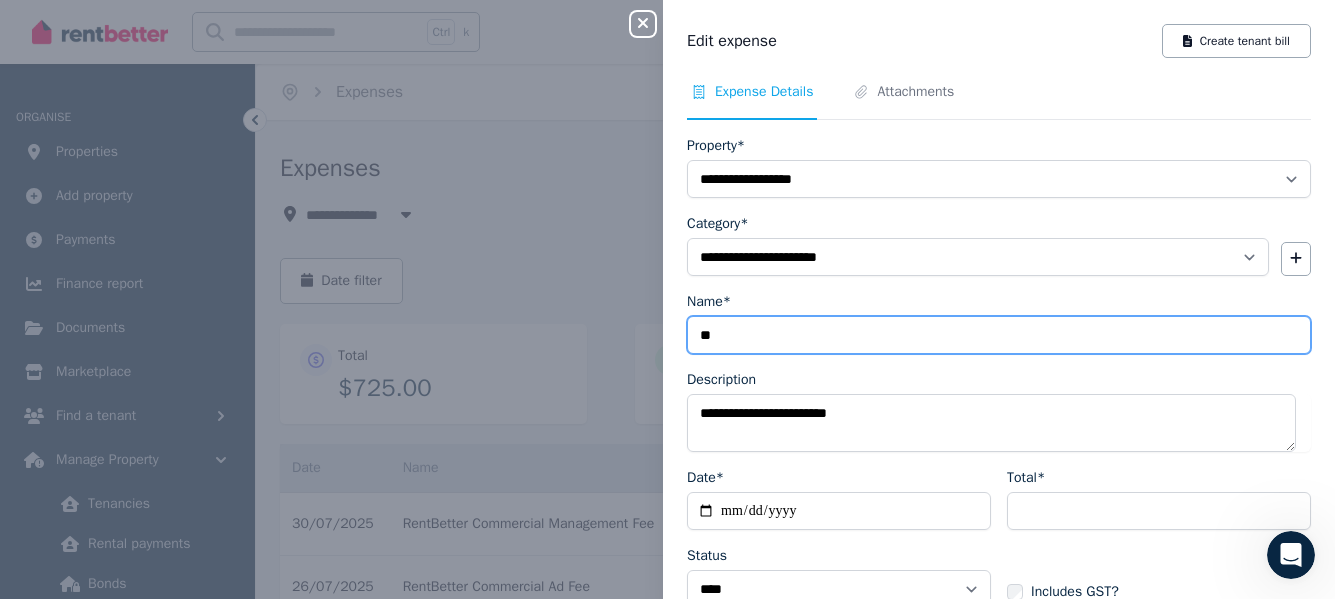 type on "*" 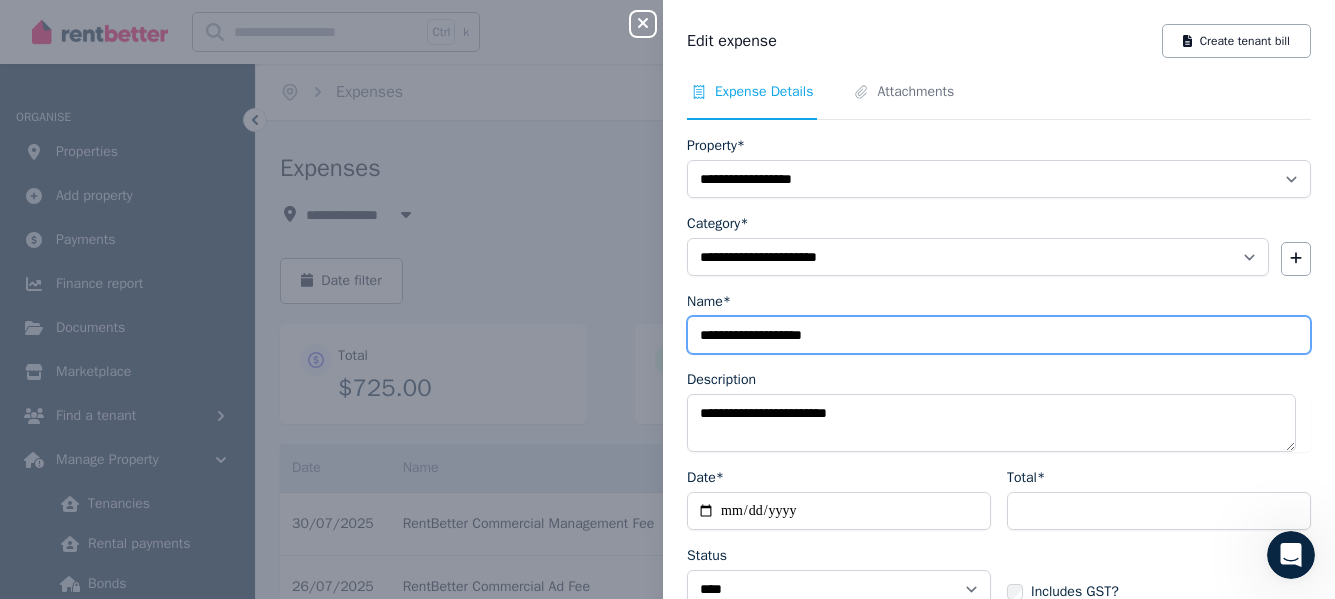 type on "**********" 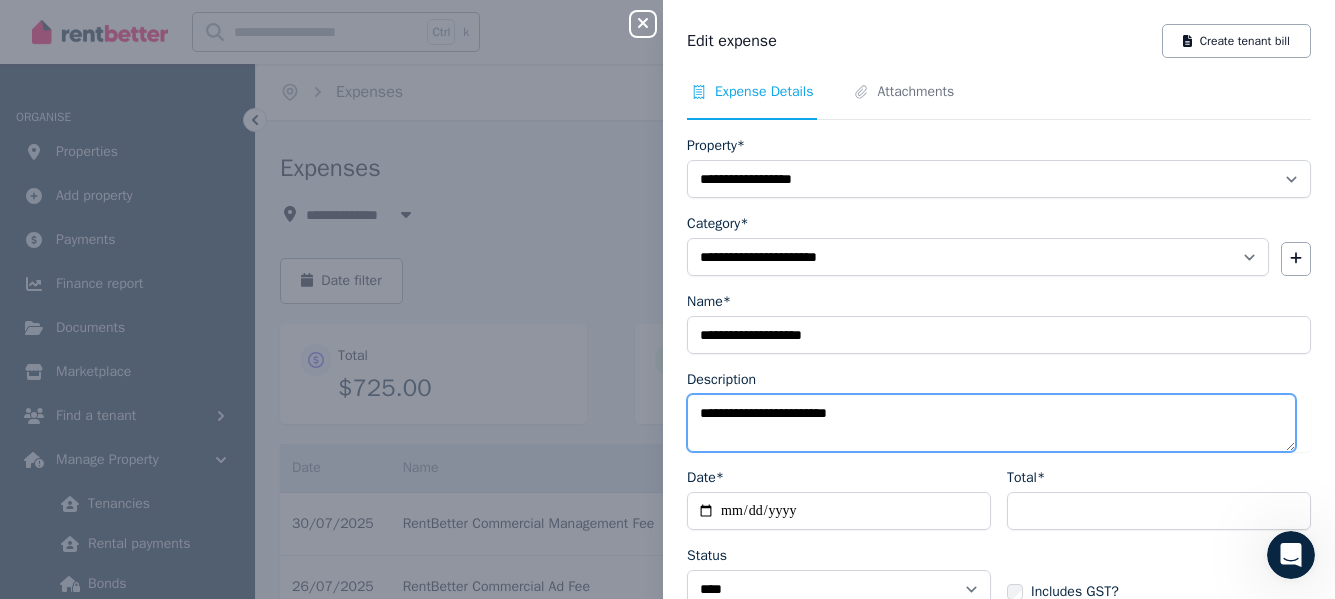 drag, startPoint x: 849, startPoint y: 413, endPoint x: 681, endPoint y: 413, distance: 168 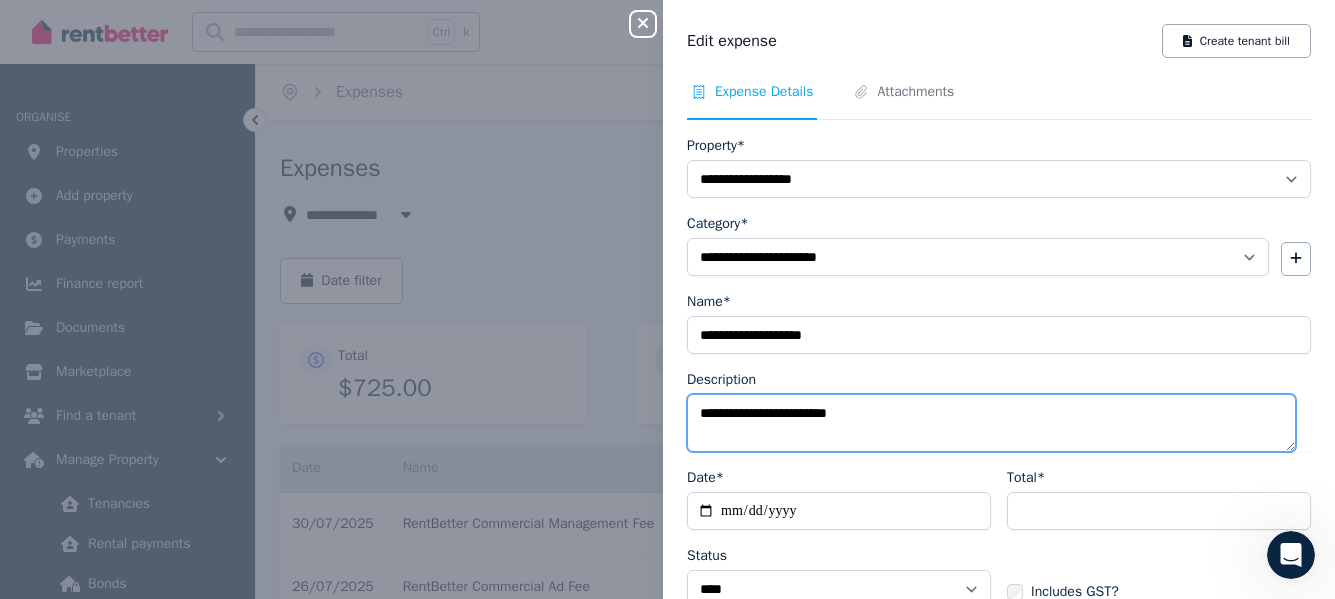 click on "**********" at bounding box center [999, 392] 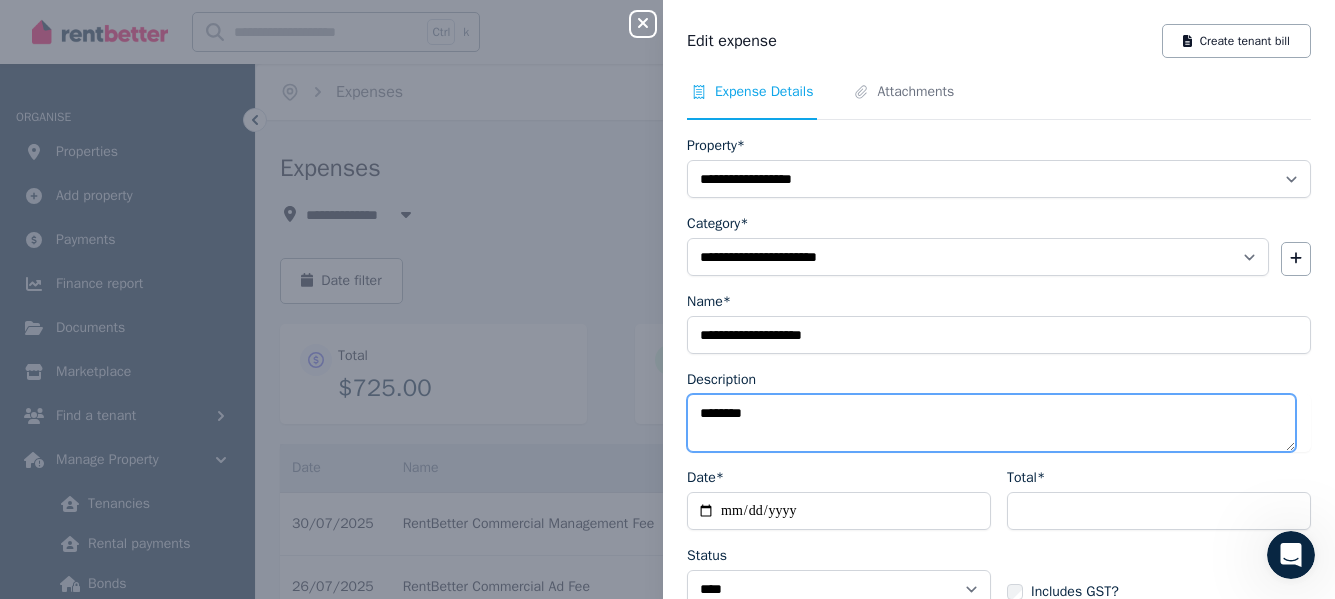 type on "********" 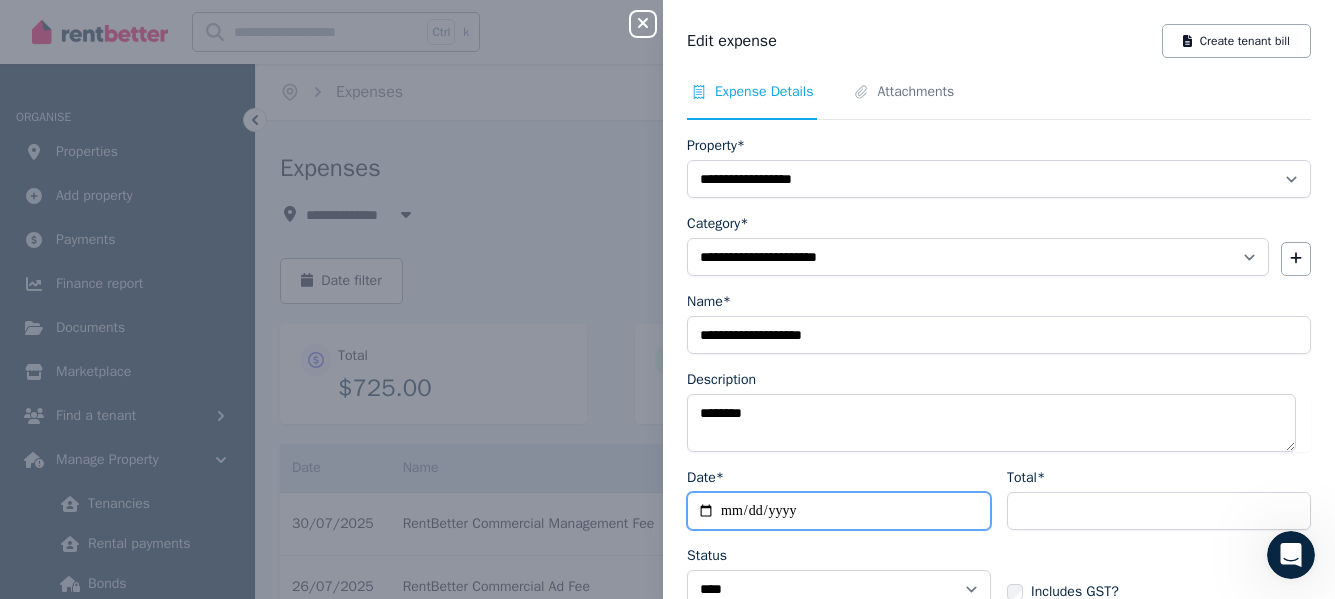 click on "**********" at bounding box center (839, 511) 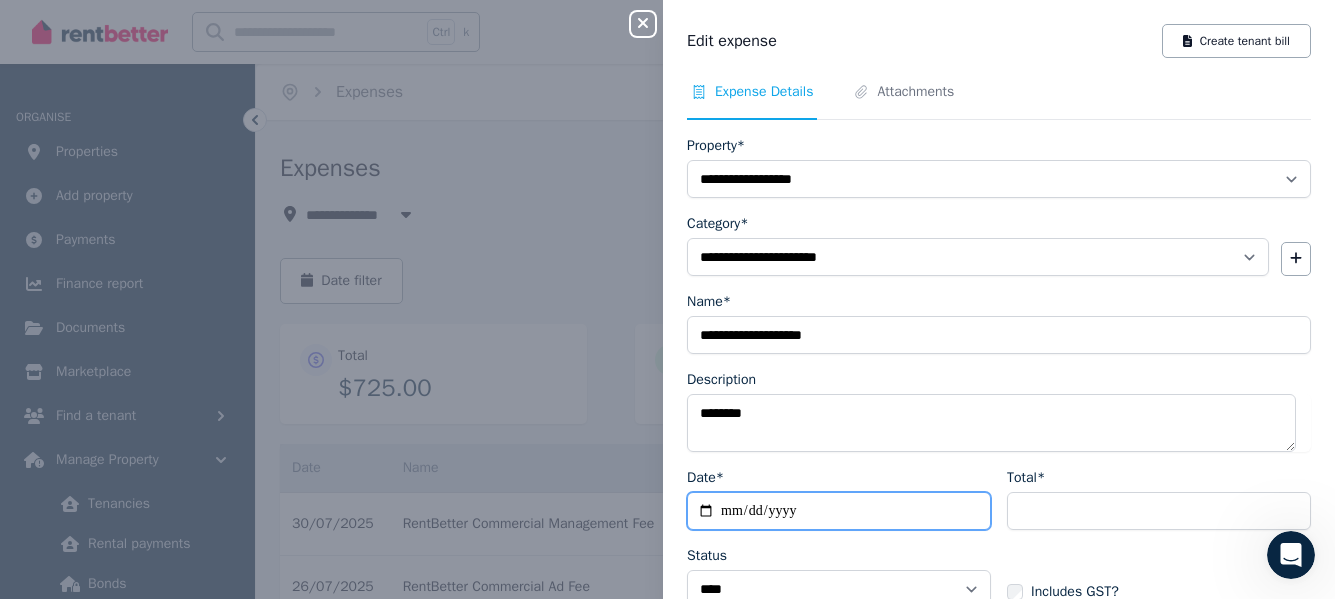 type on "**********" 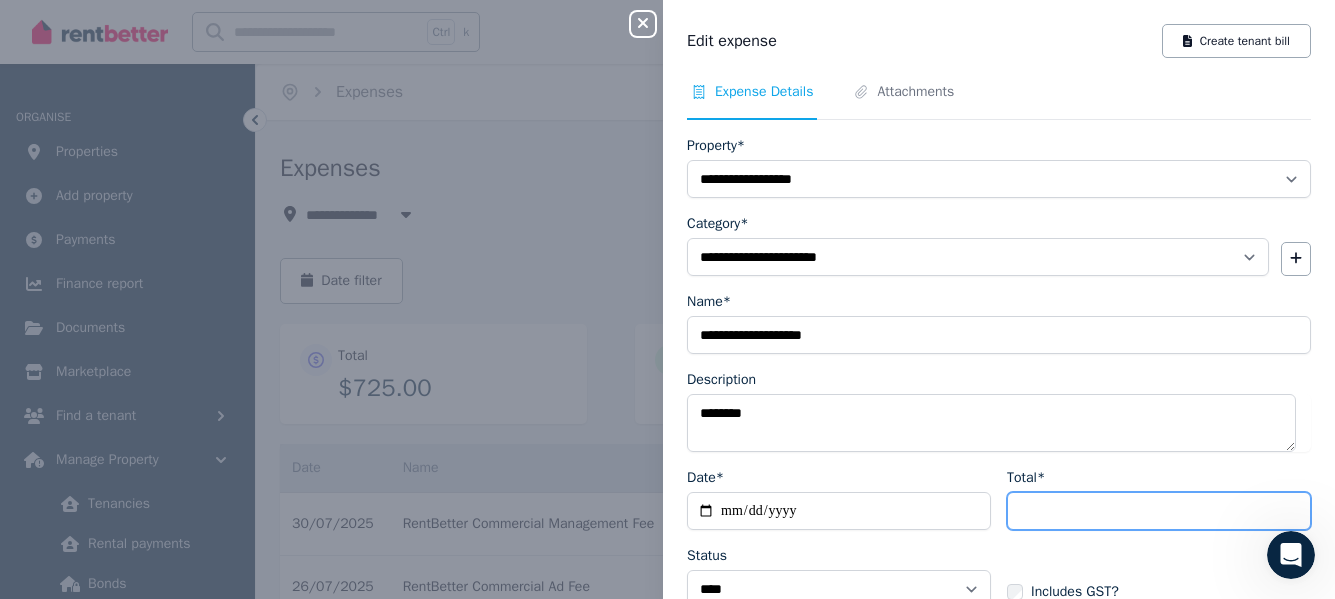 drag, startPoint x: 1054, startPoint y: 511, endPoint x: 1009, endPoint y: 508, distance: 45.099888 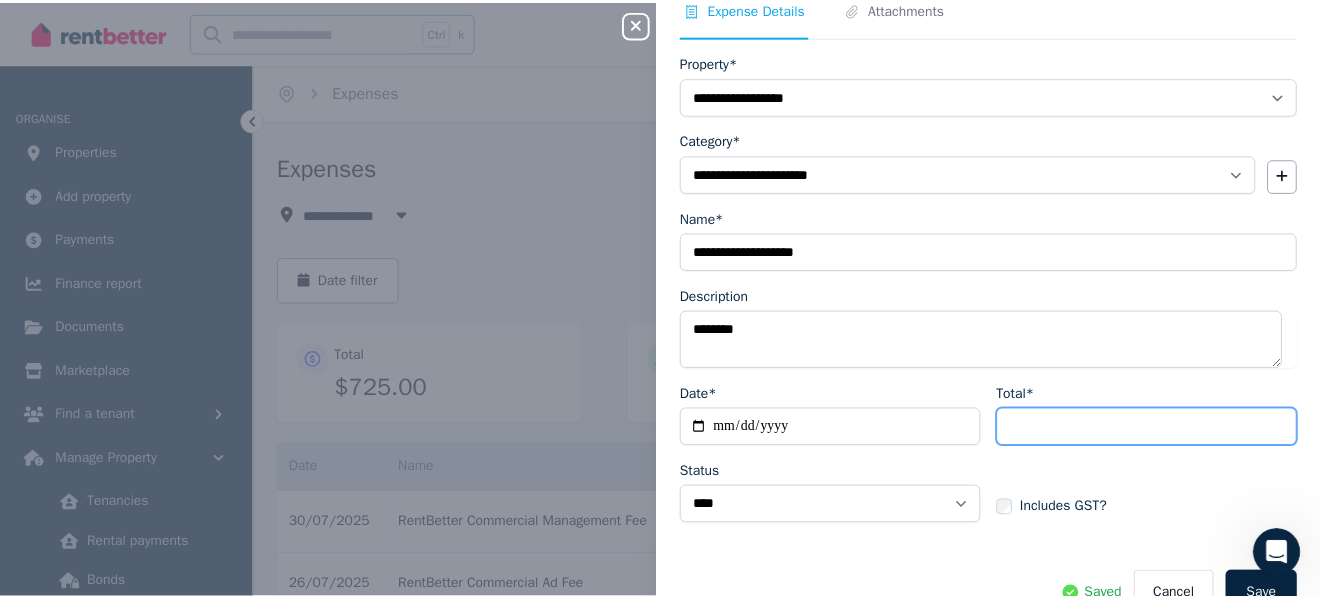 scroll, scrollTop: 127, scrollLeft: 0, axis: vertical 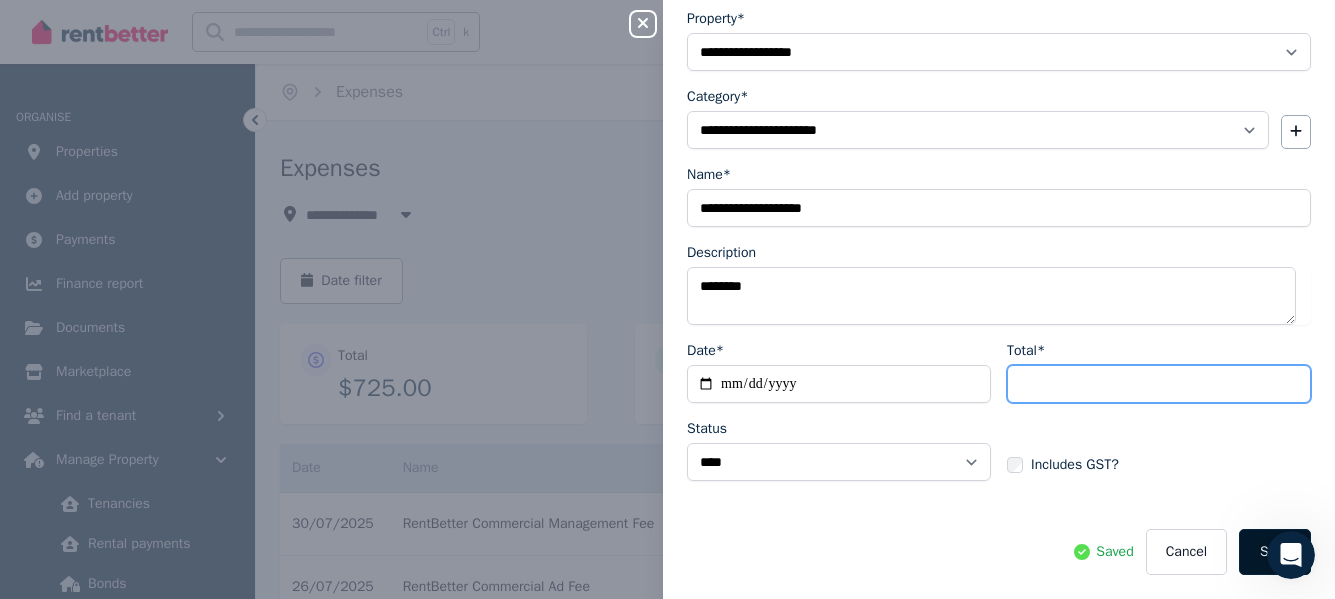 type on "******" 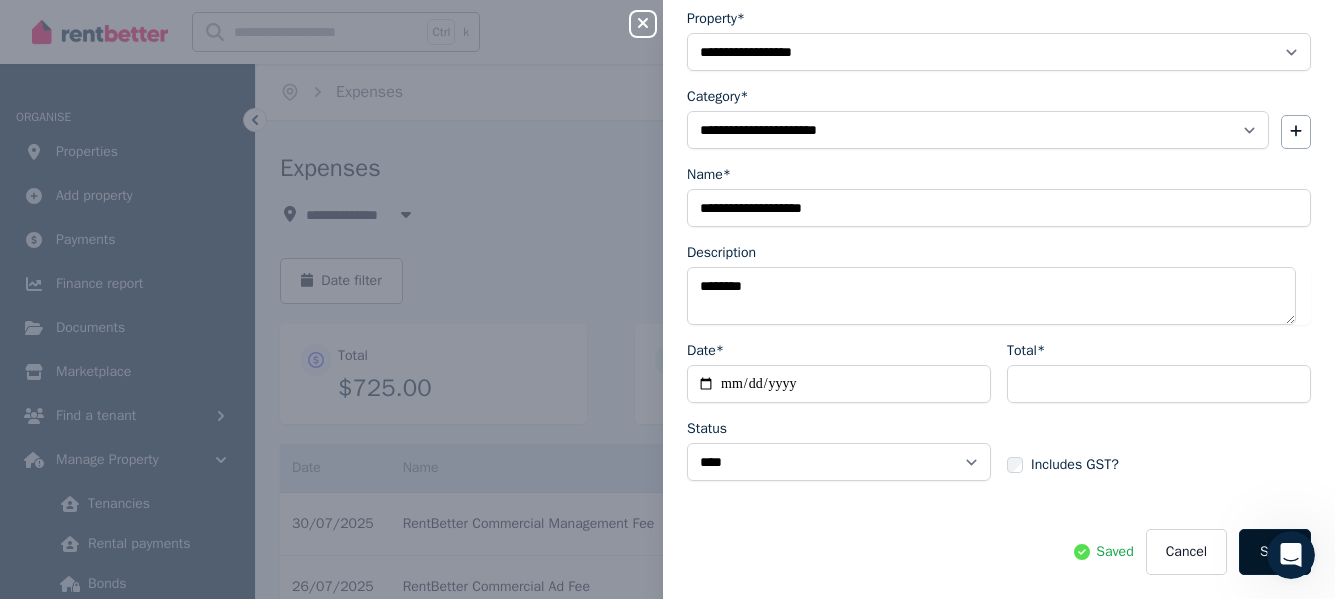 click on "Save" at bounding box center (1275, 552) 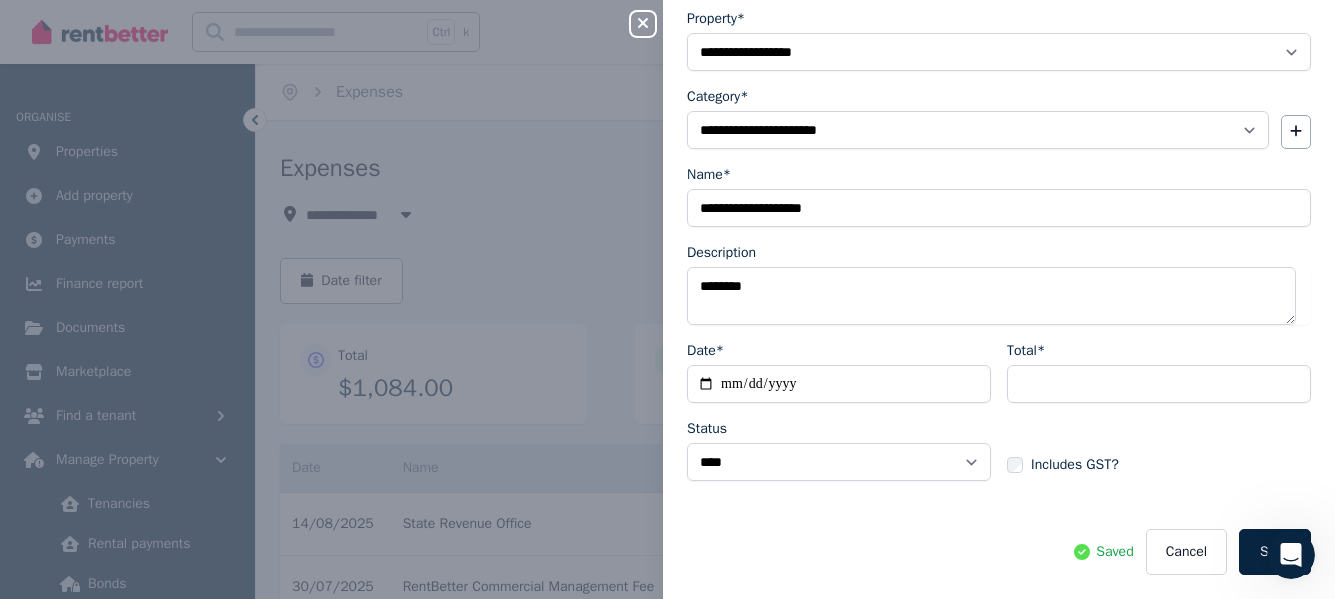 click 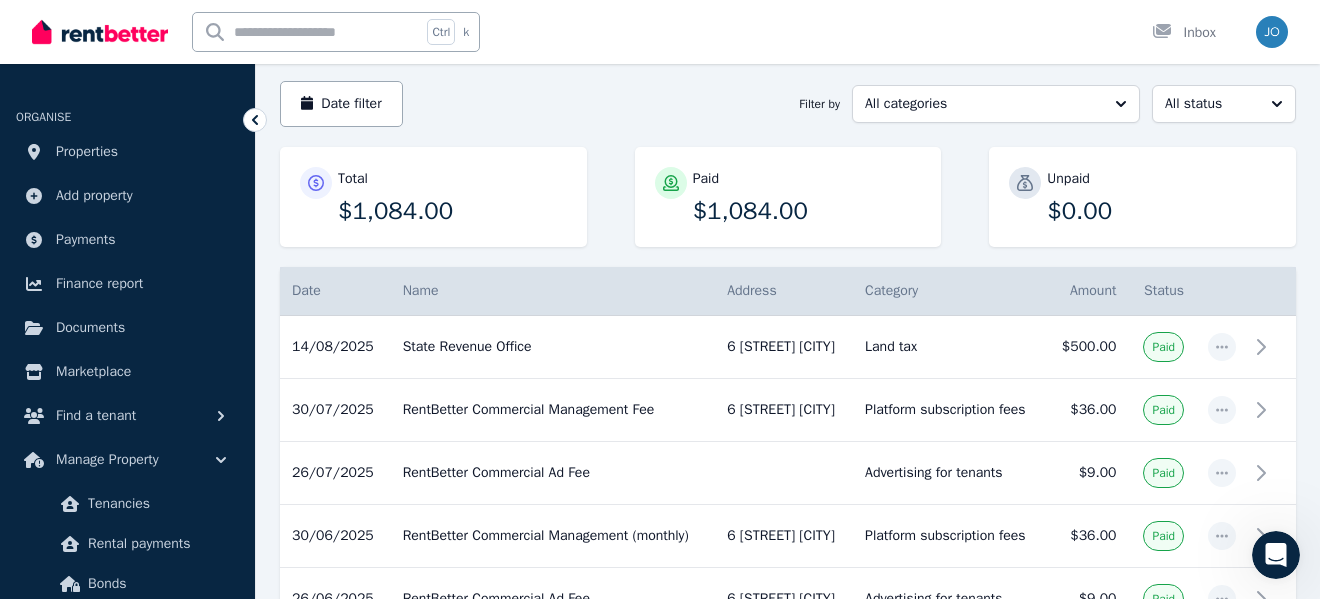 scroll, scrollTop: 182, scrollLeft: 0, axis: vertical 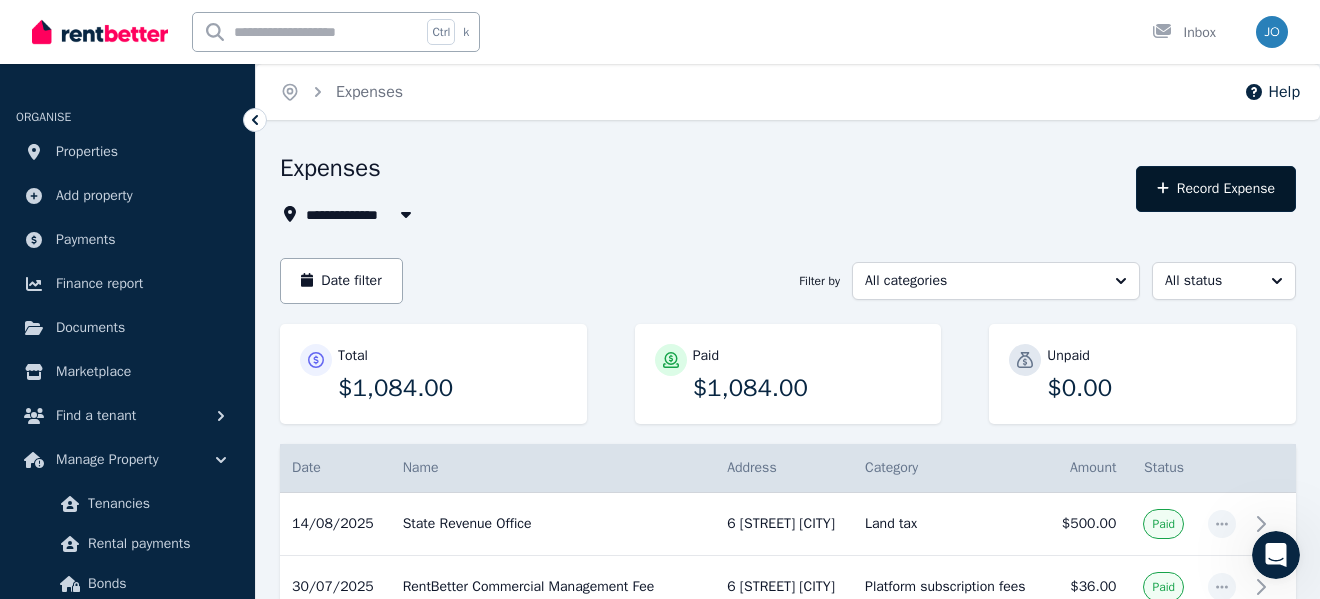 click on "Record Expense" at bounding box center (1216, 189) 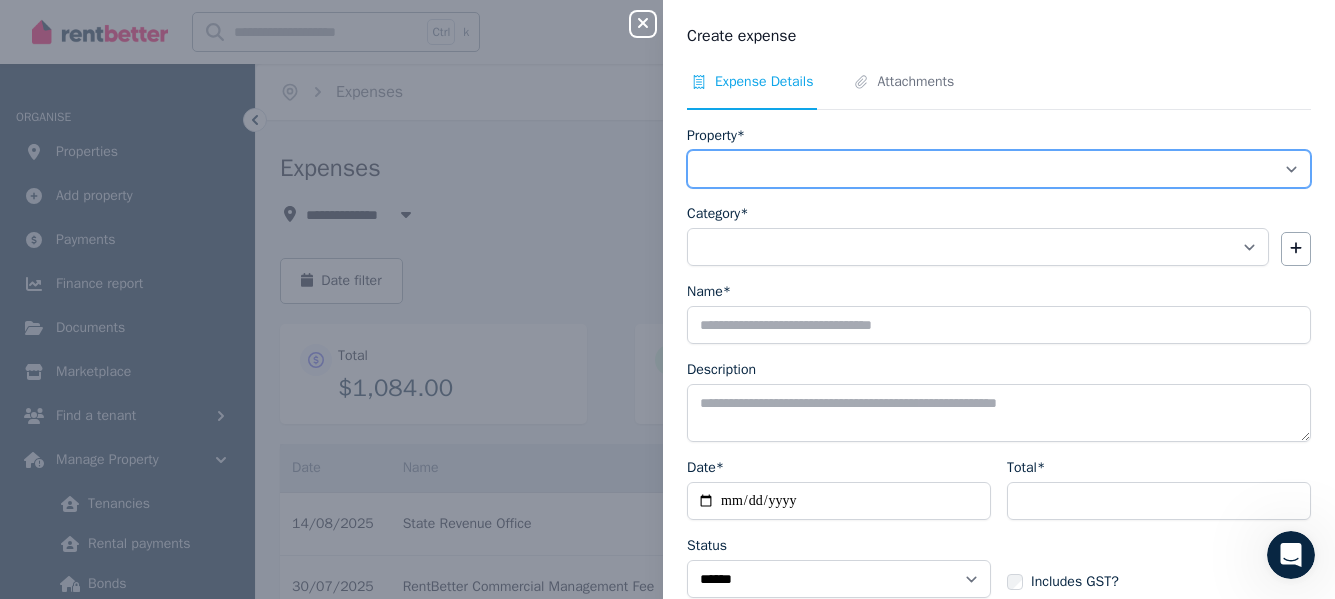 click on "**********" at bounding box center [999, 169] 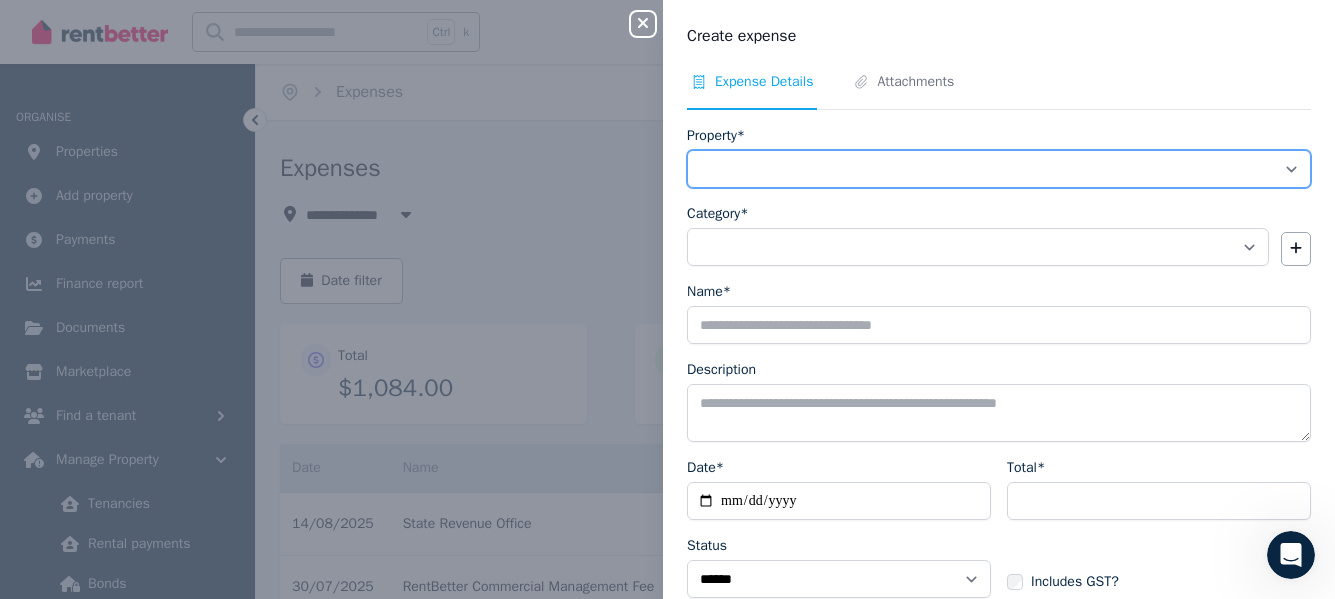 select on "**********" 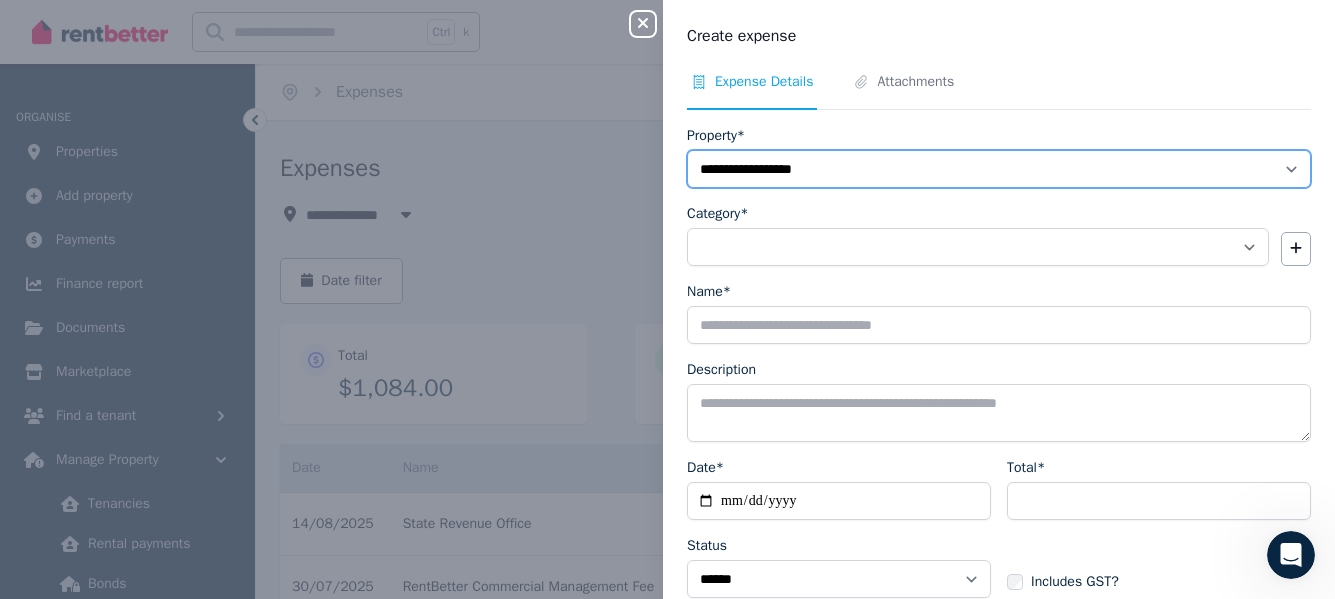 click on "**********" at bounding box center (999, 169) 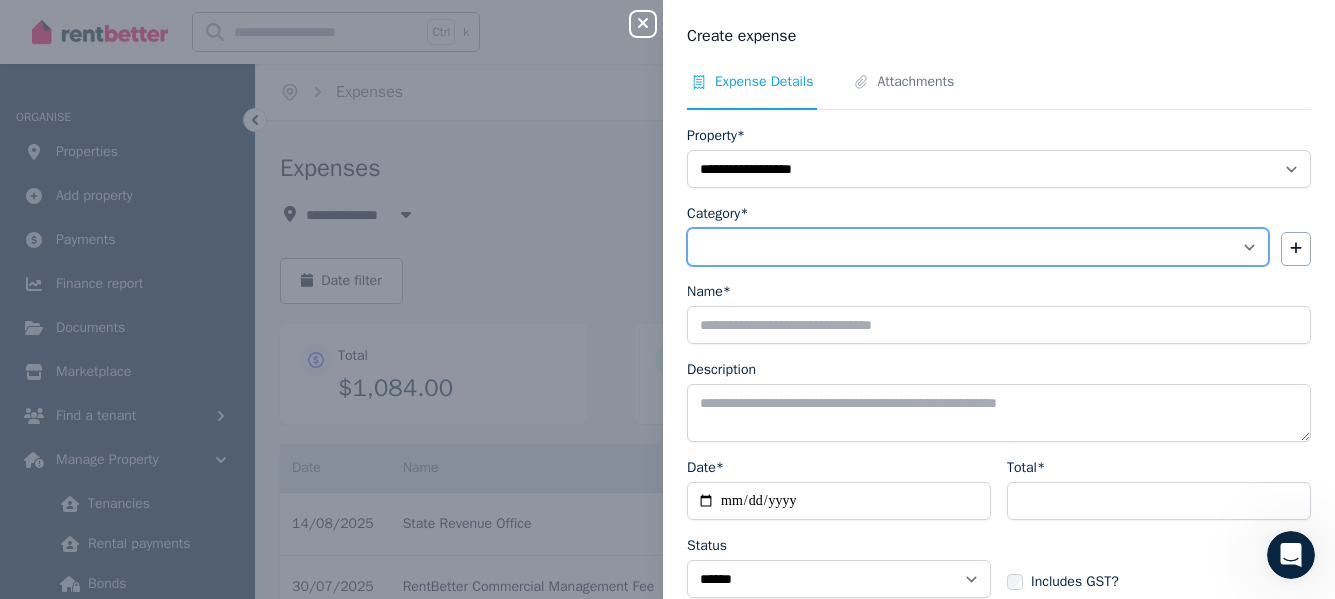 click on "**********" at bounding box center (978, 247) 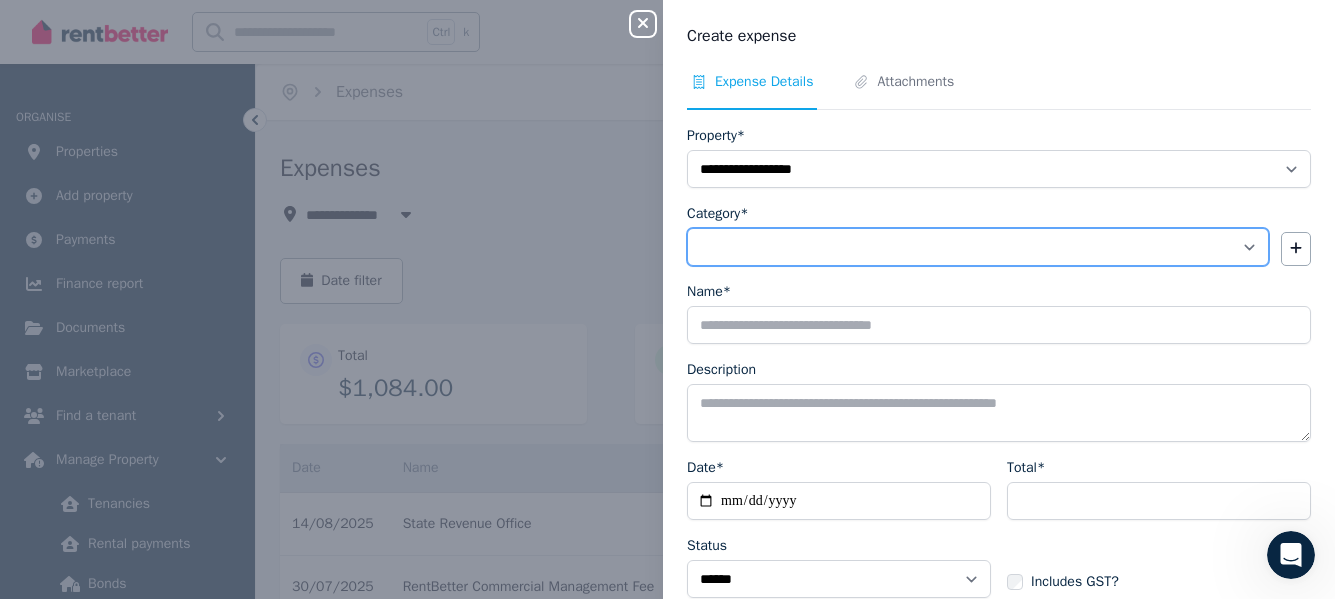 select on "**********" 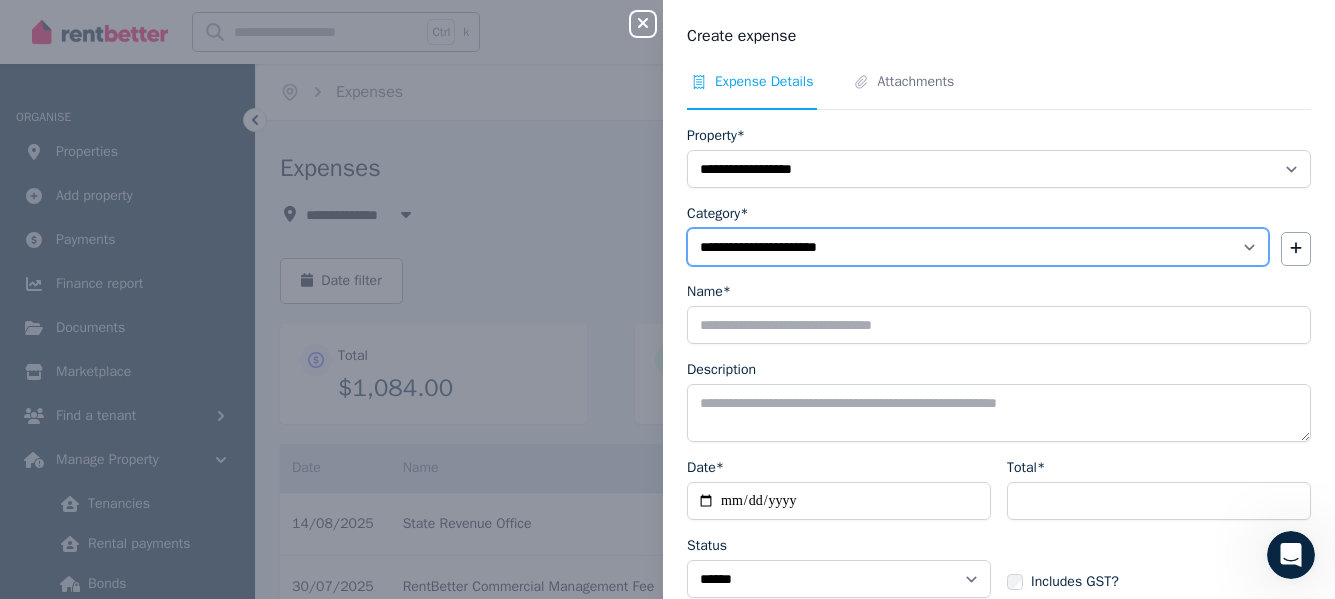 click on "**********" at bounding box center (978, 247) 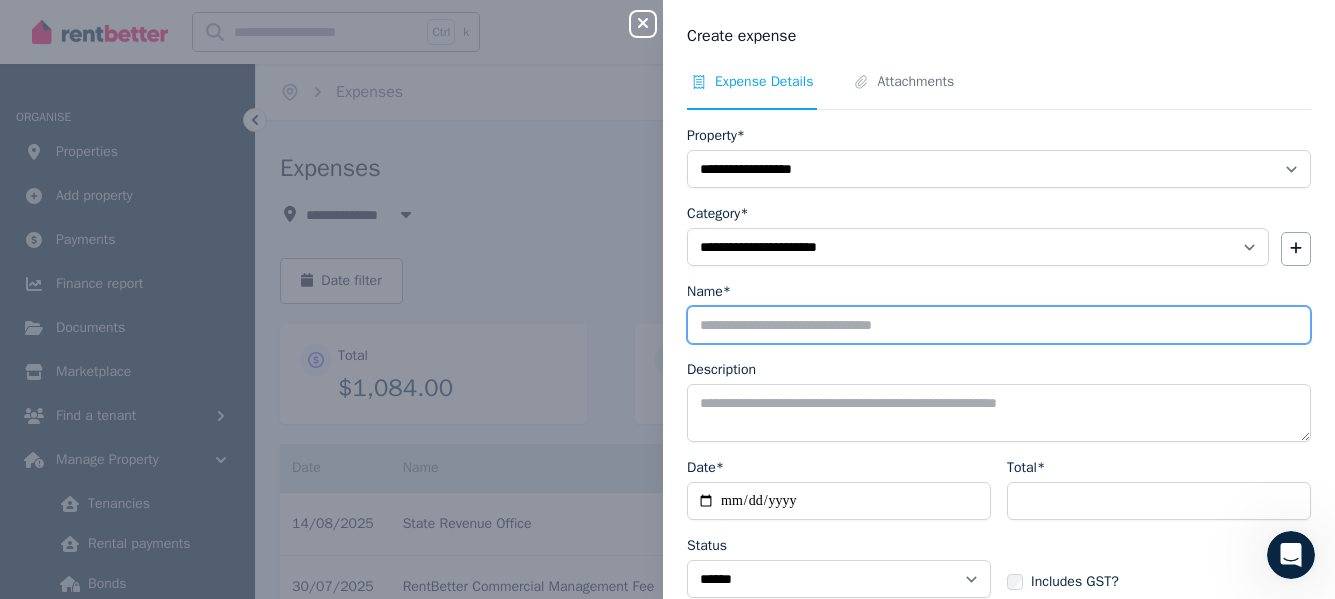 click on "Name*" at bounding box center (999, 325) 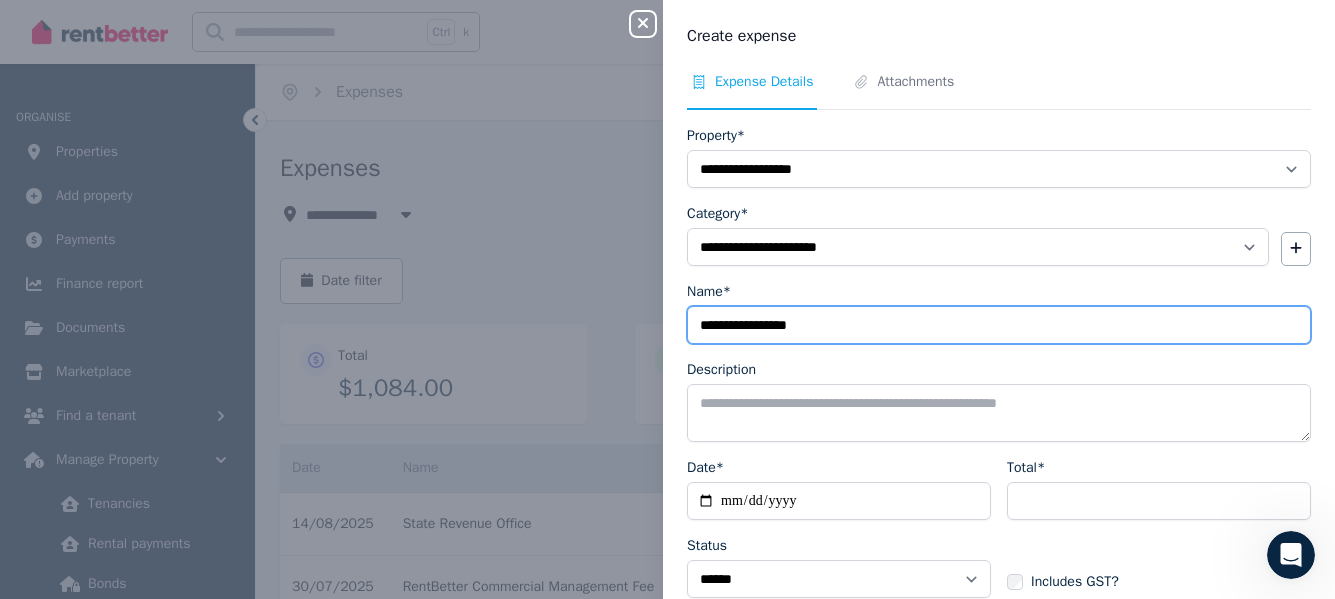 type on "**********" 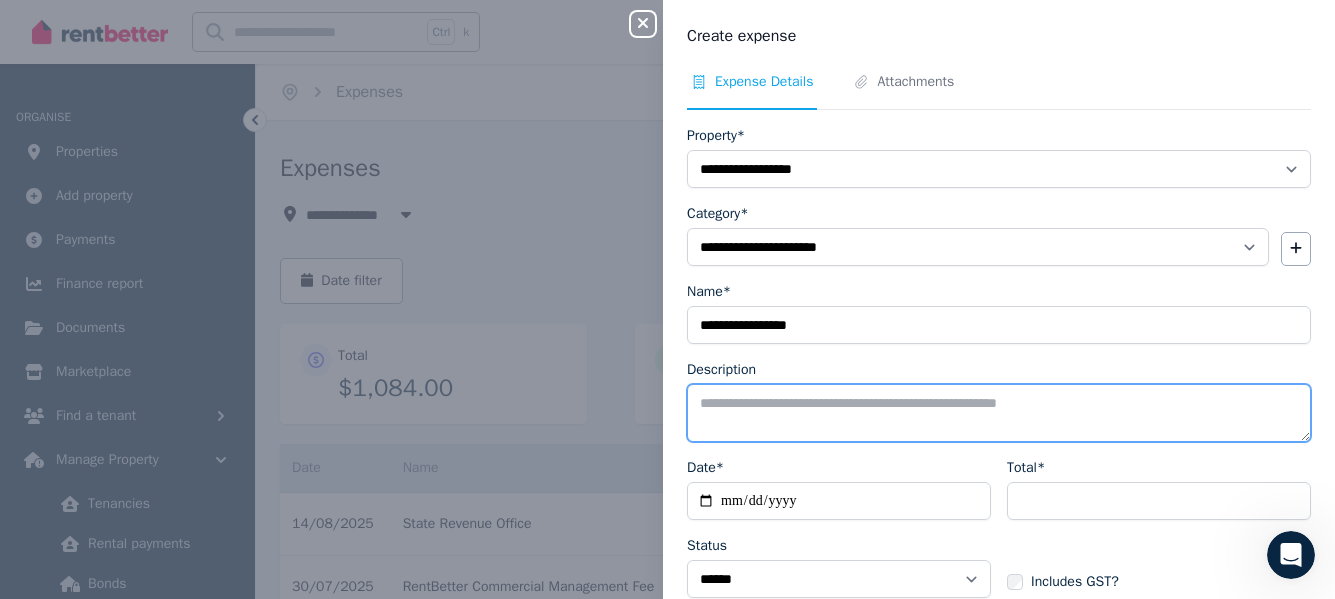 drag, startPoint x: 782, startPoint y: 406, endPoint x: 1036, endPoint y: 434, distance: 255.53865 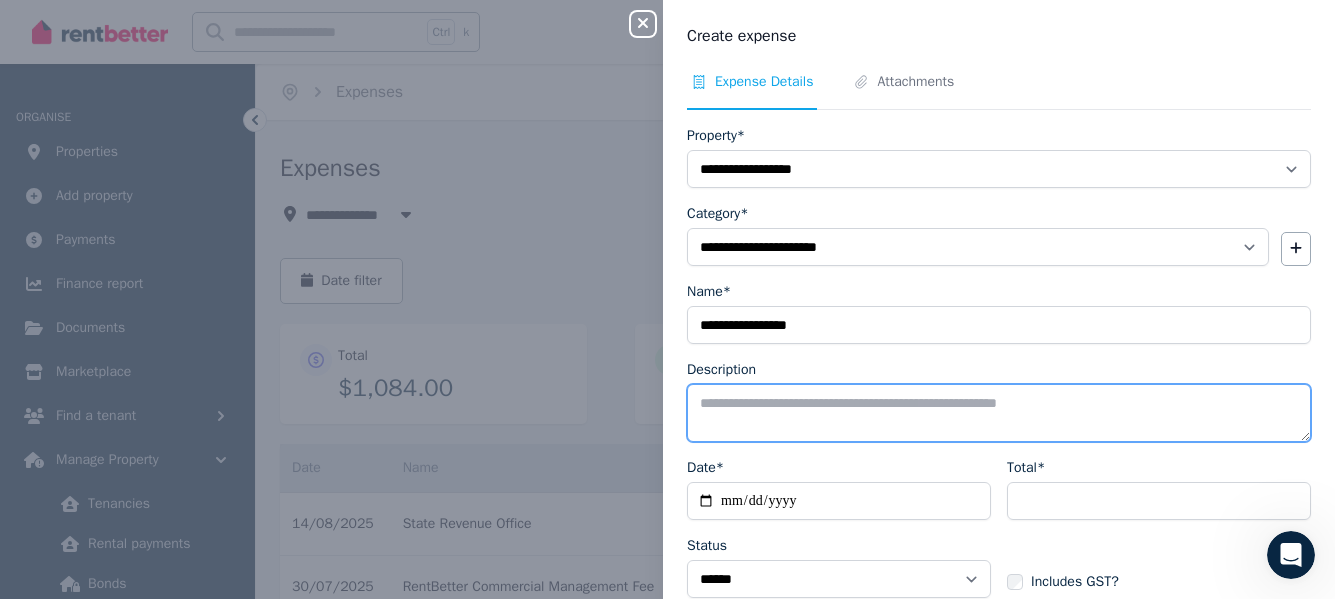 click on "Description" at bounding box center [999, 413] 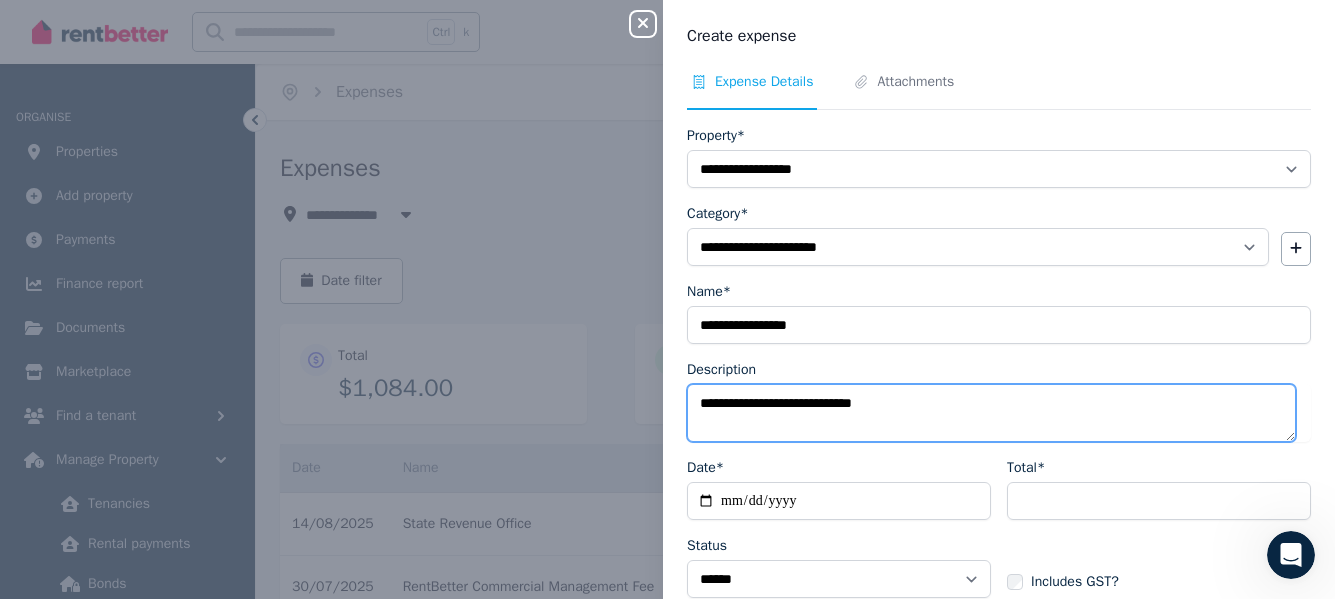 type on "**********" 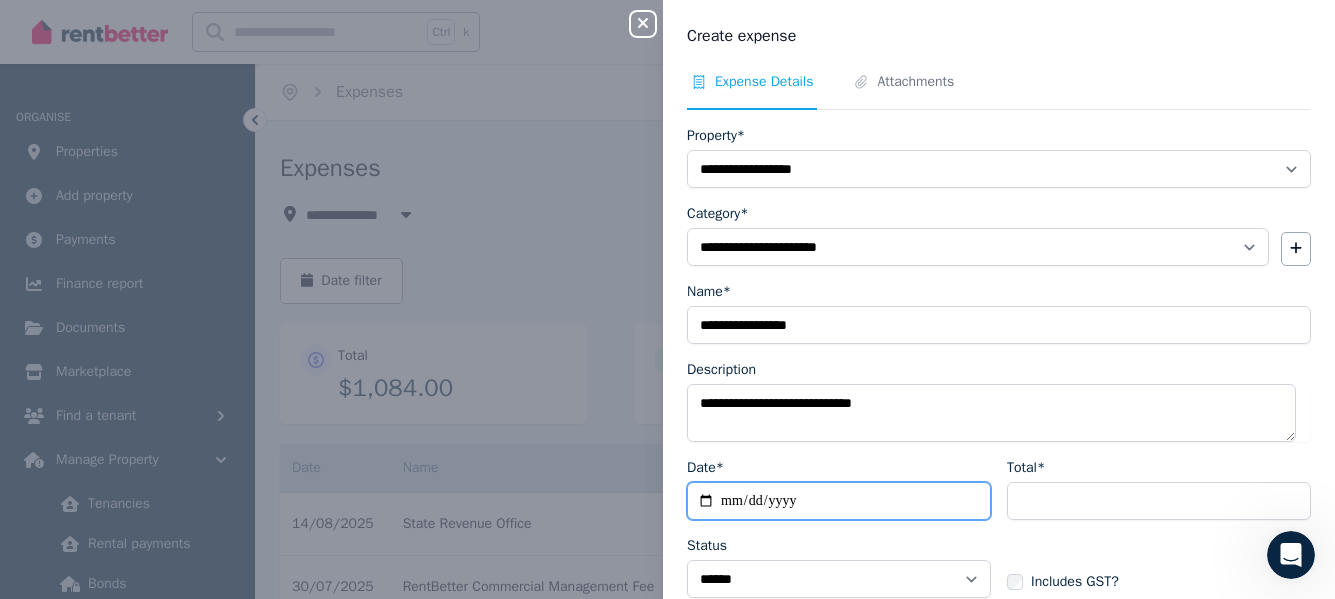 click on "Date*" at bounding box center [839, 501] 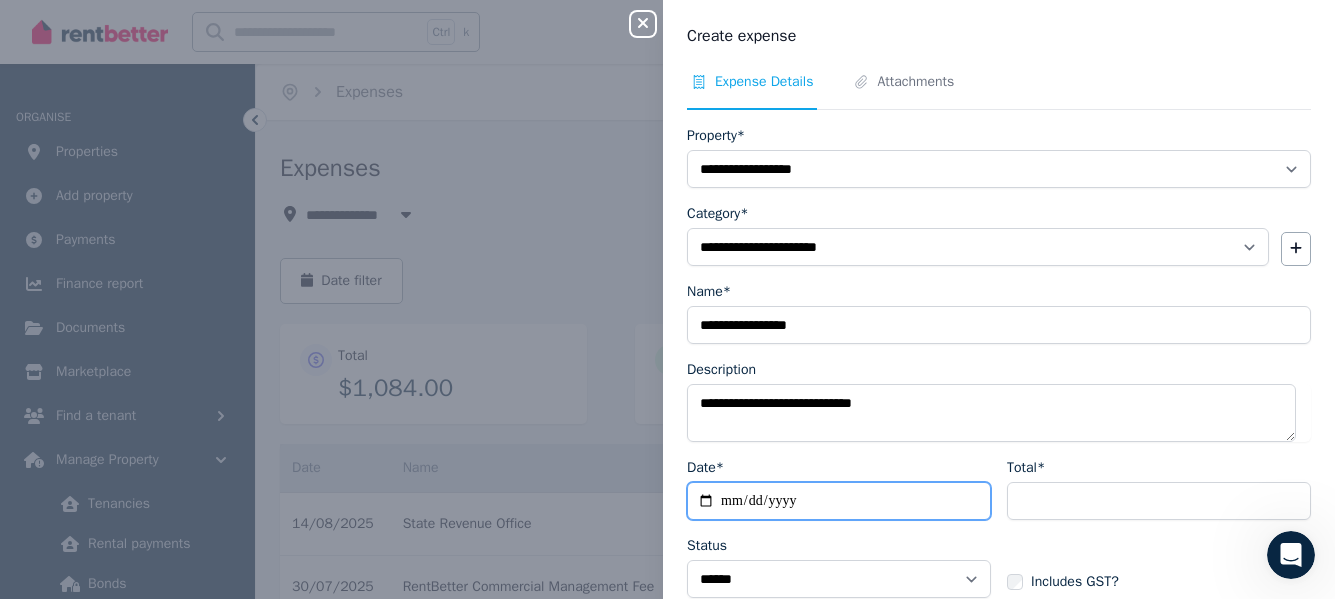 type on "**********" 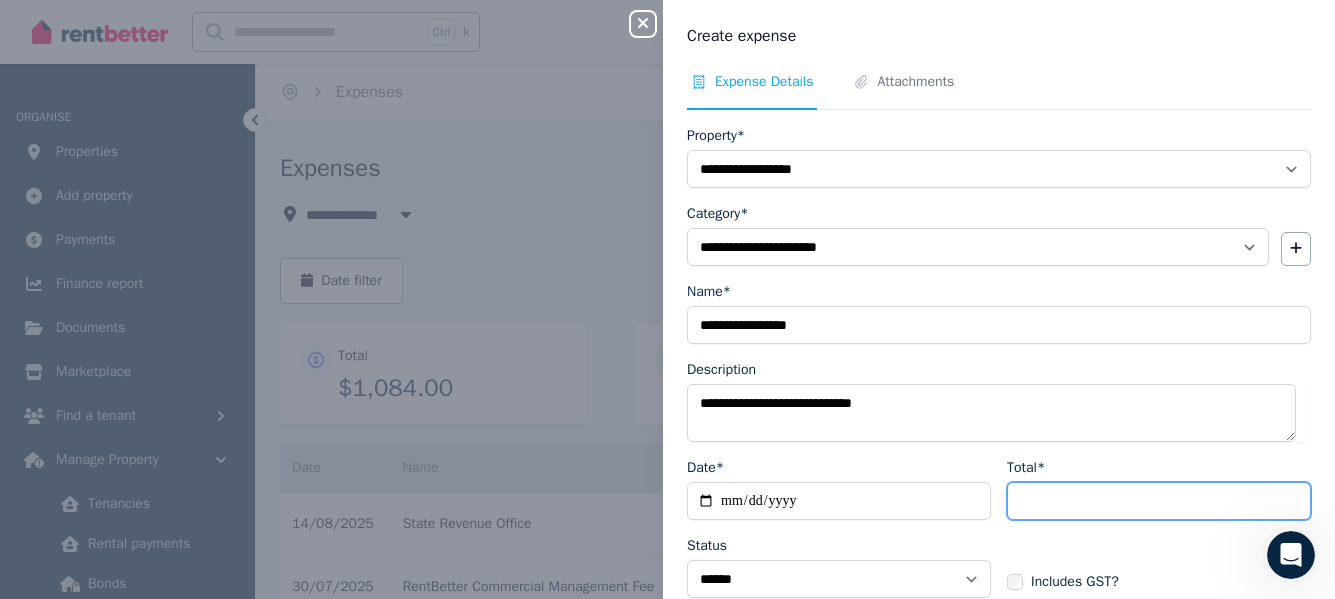 click on "Total*" at bounding box center (1159, 501) 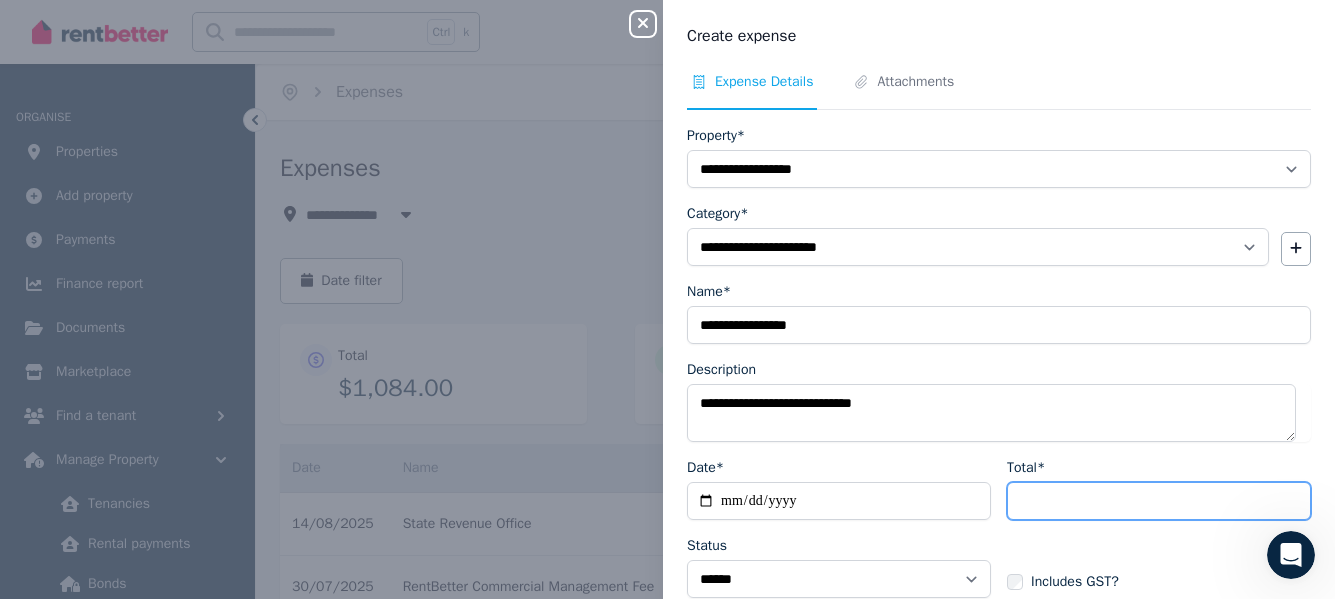 type on "******" 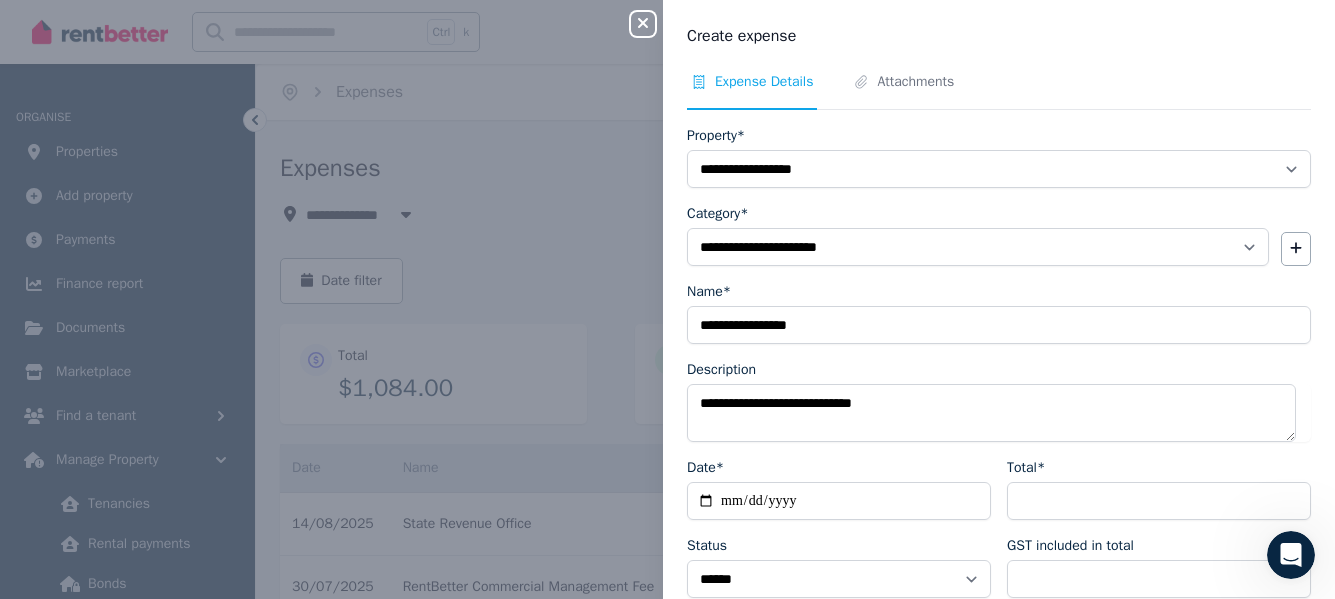 click 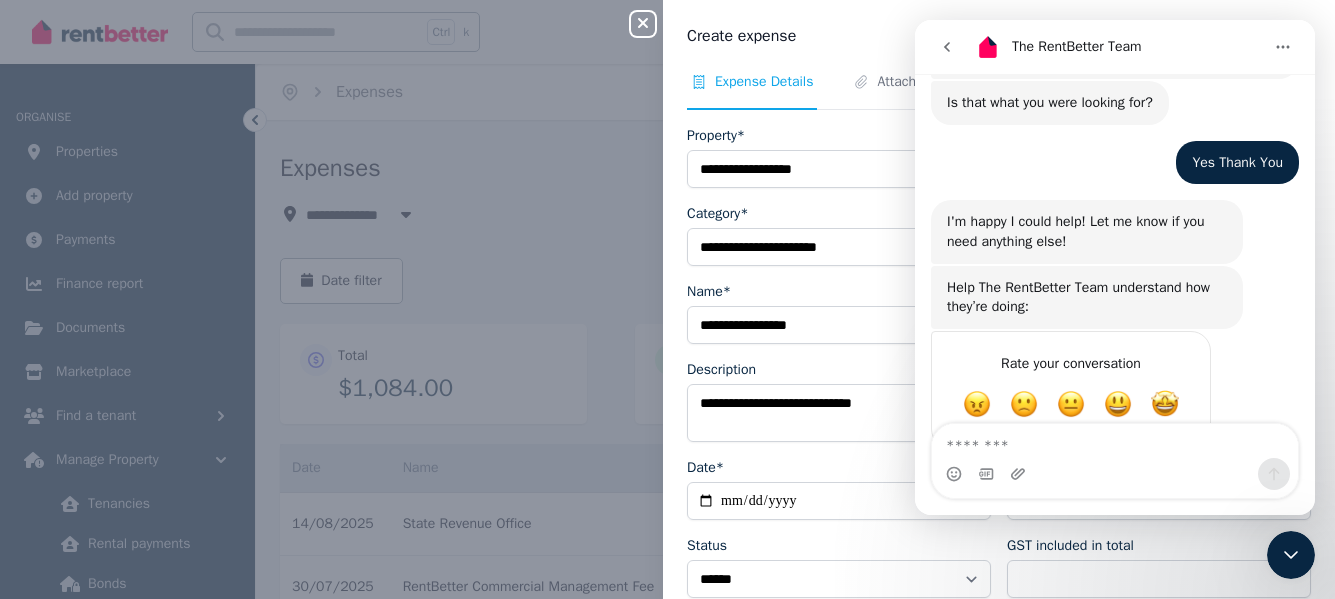 scroll, scrollTop: 1796, scrollLeft: 0, axis: vertical 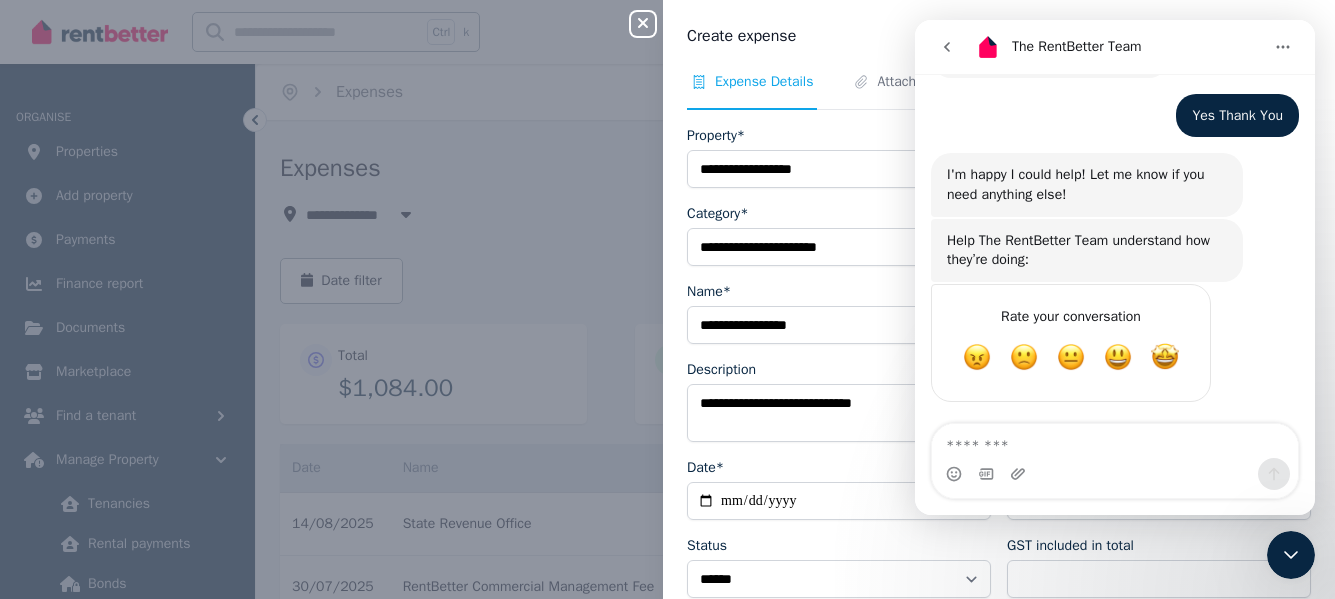 click 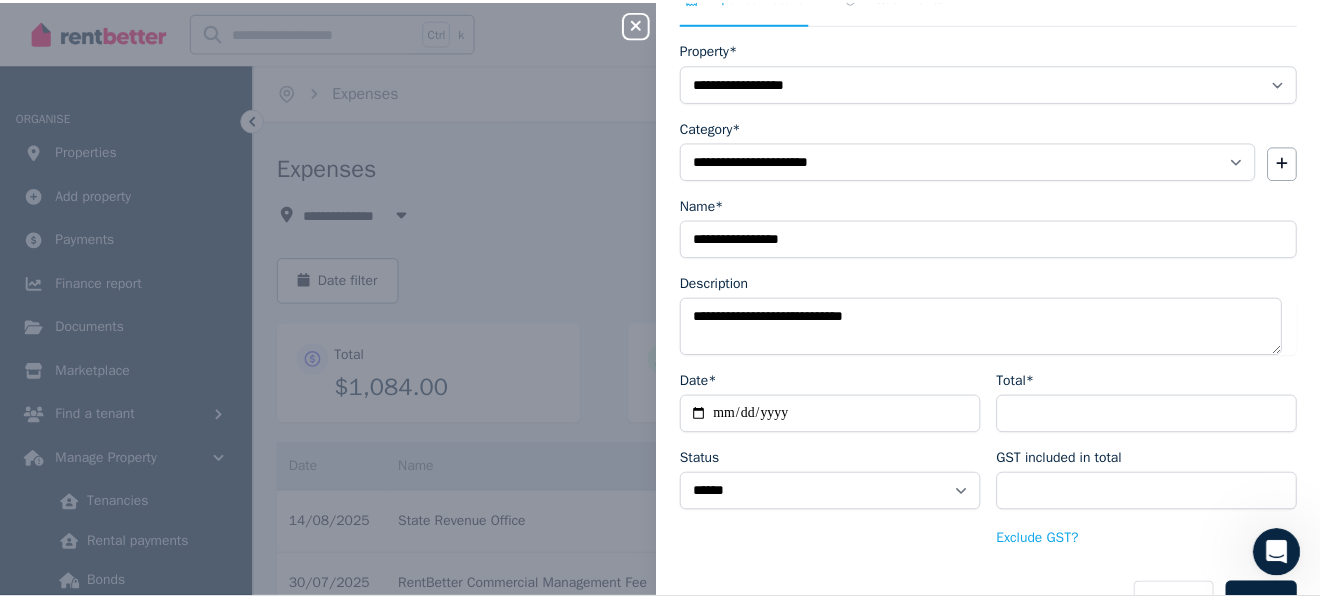 scroll, scrollTop: 132, scrollLeft: 0, axis: vertical 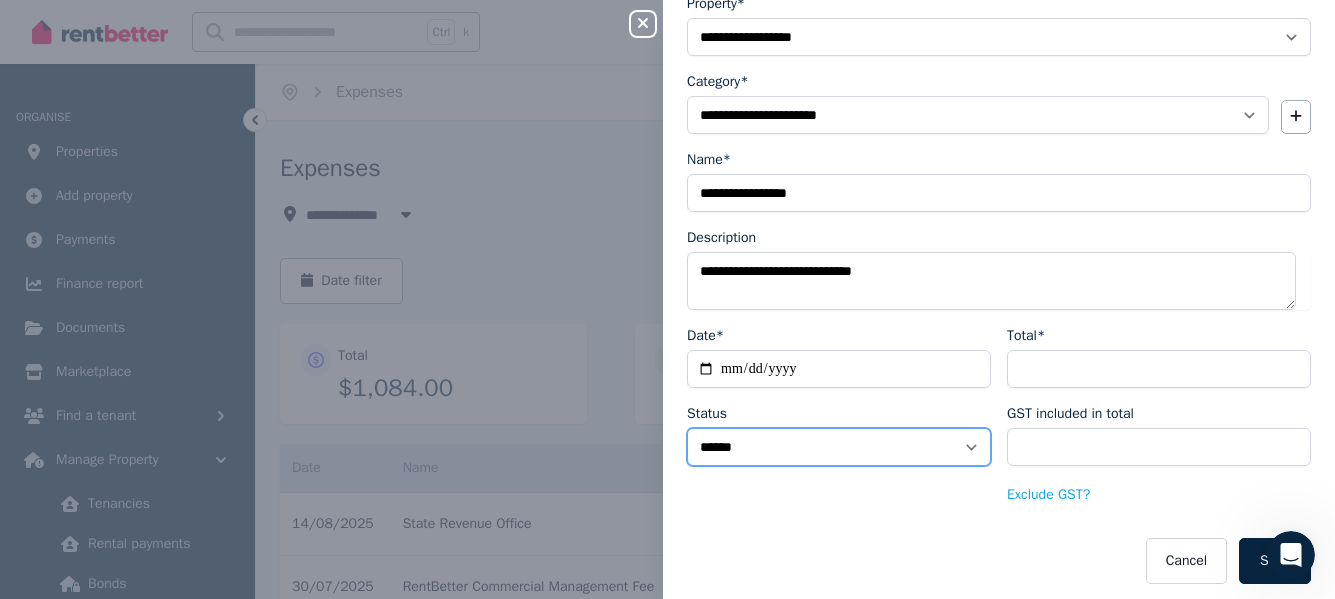 click on "****** ****" at bounding box center [839, 447] 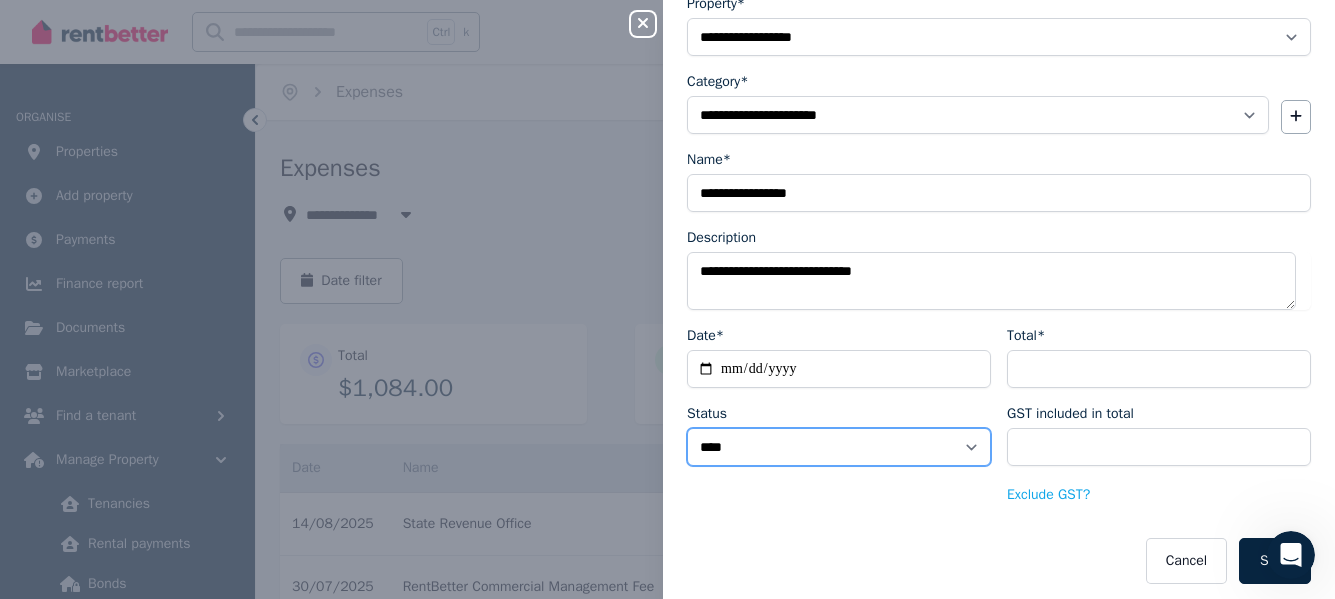 click on "****** ****" at bounding box center (839, 447) 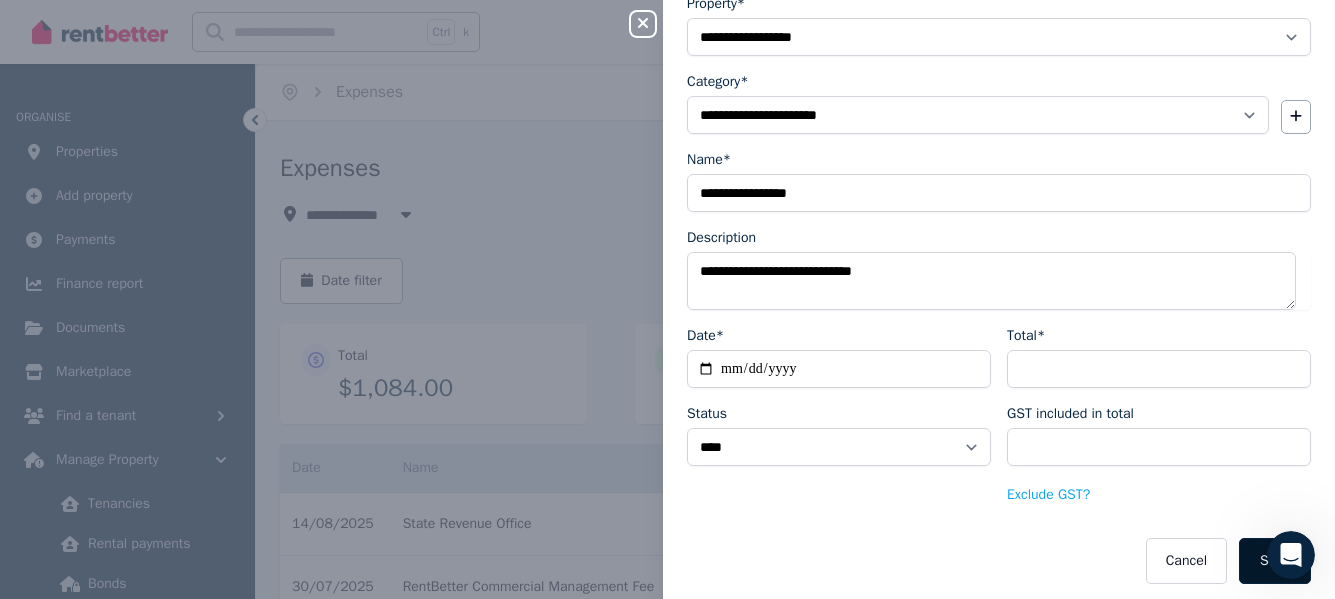 click on "Save" at bounding box center (1275, 561) 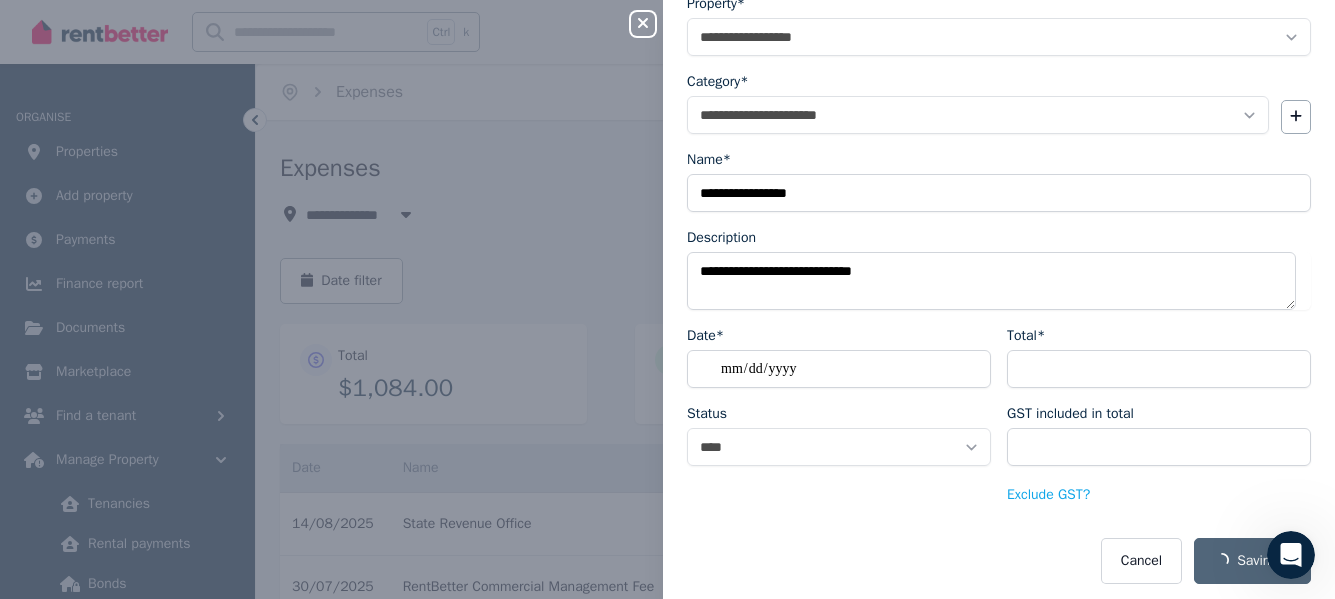 select on "**********" 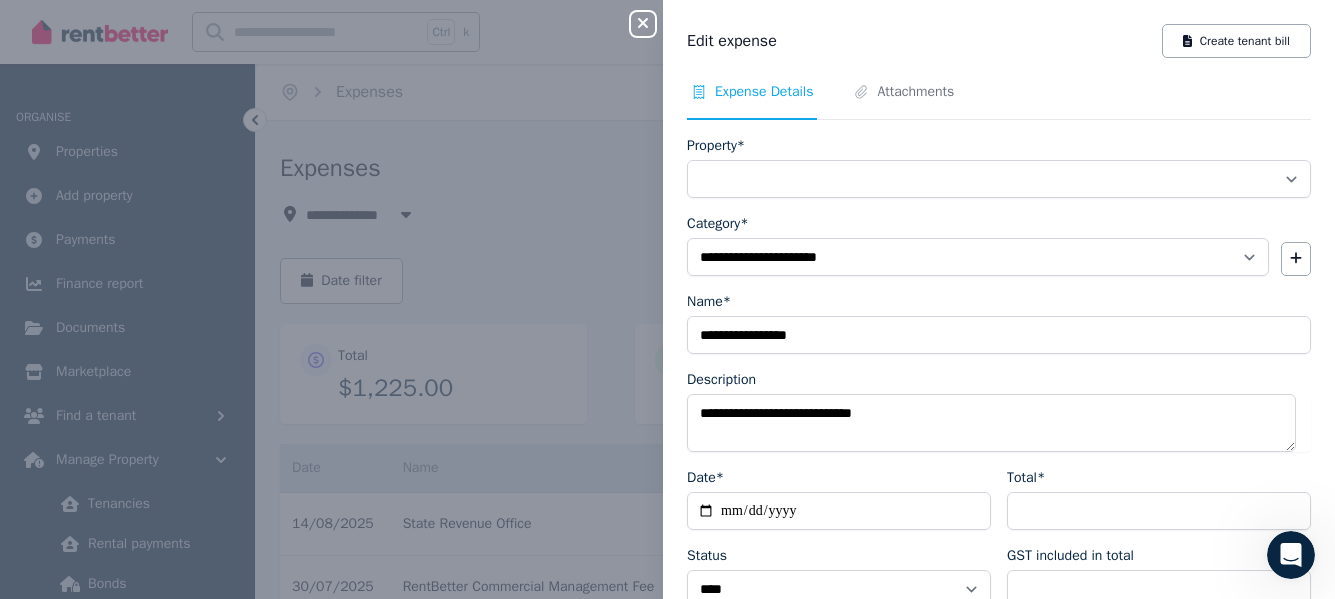 select on "**********" 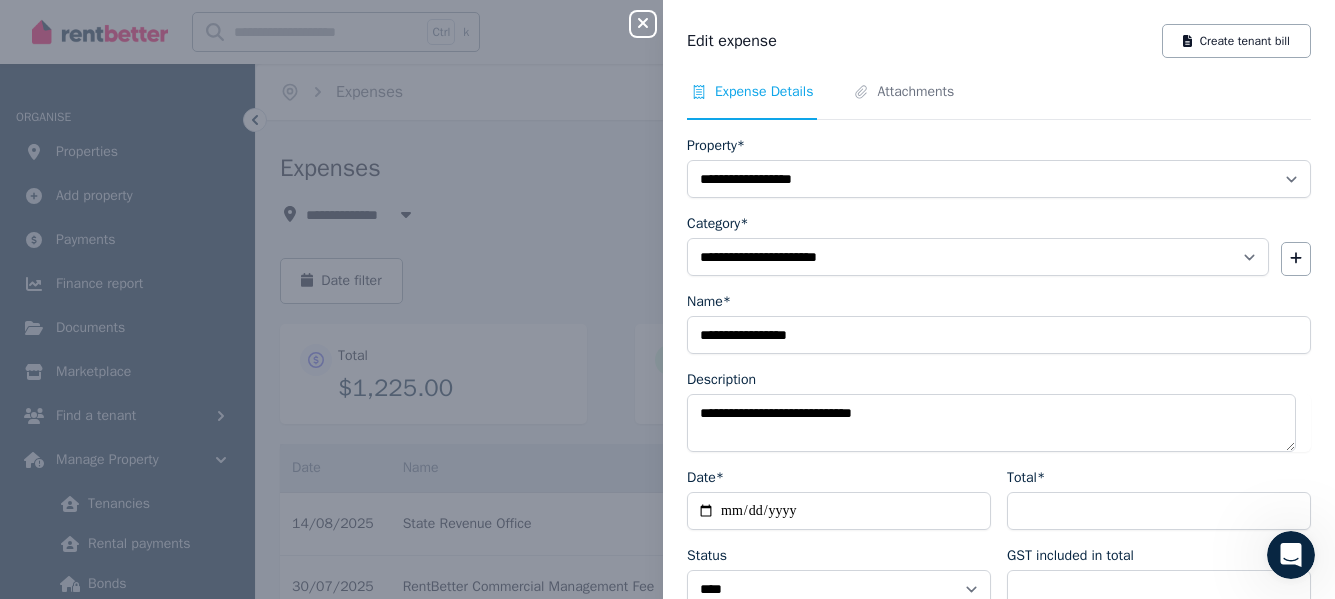 click on "Close panel" at bounding box center (643, 24) 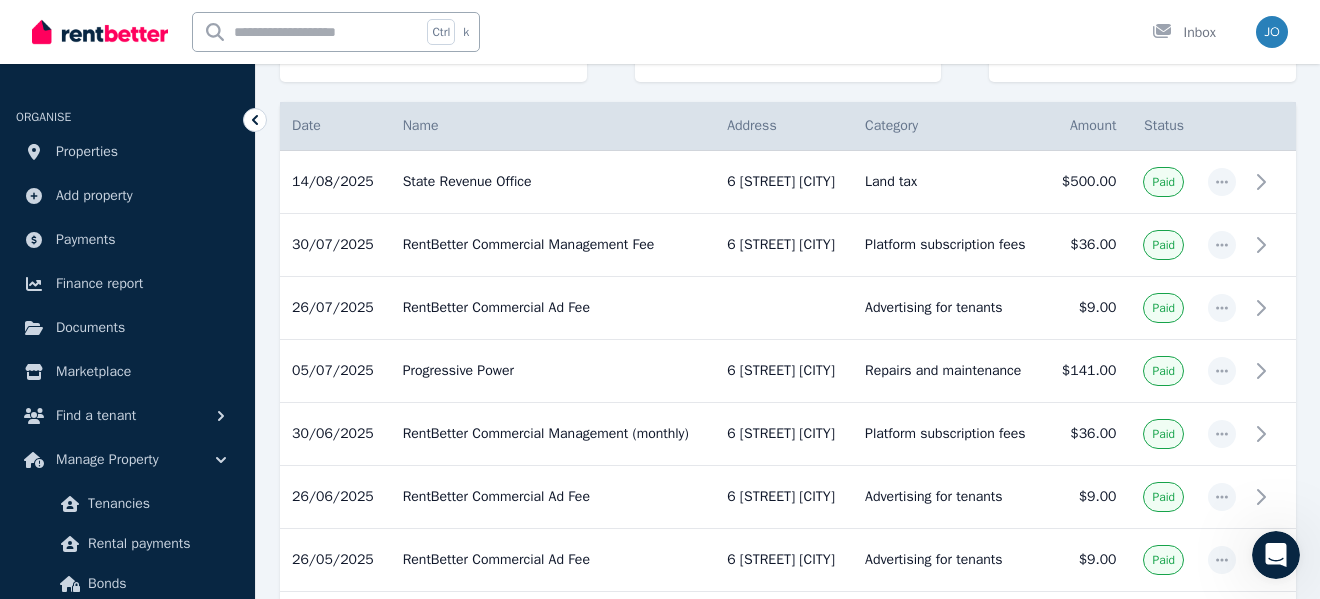 scroll, scrollTop: 347, scrollLeft: 0, axis: vertical 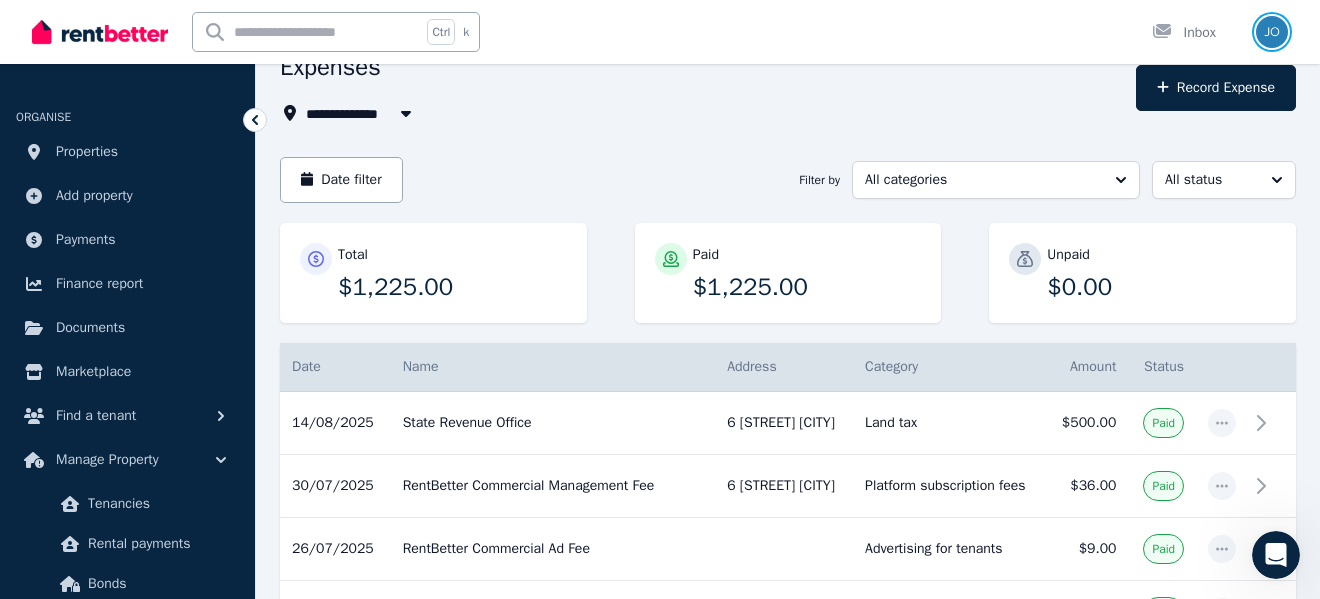 click at bounding box center [1272, 32] 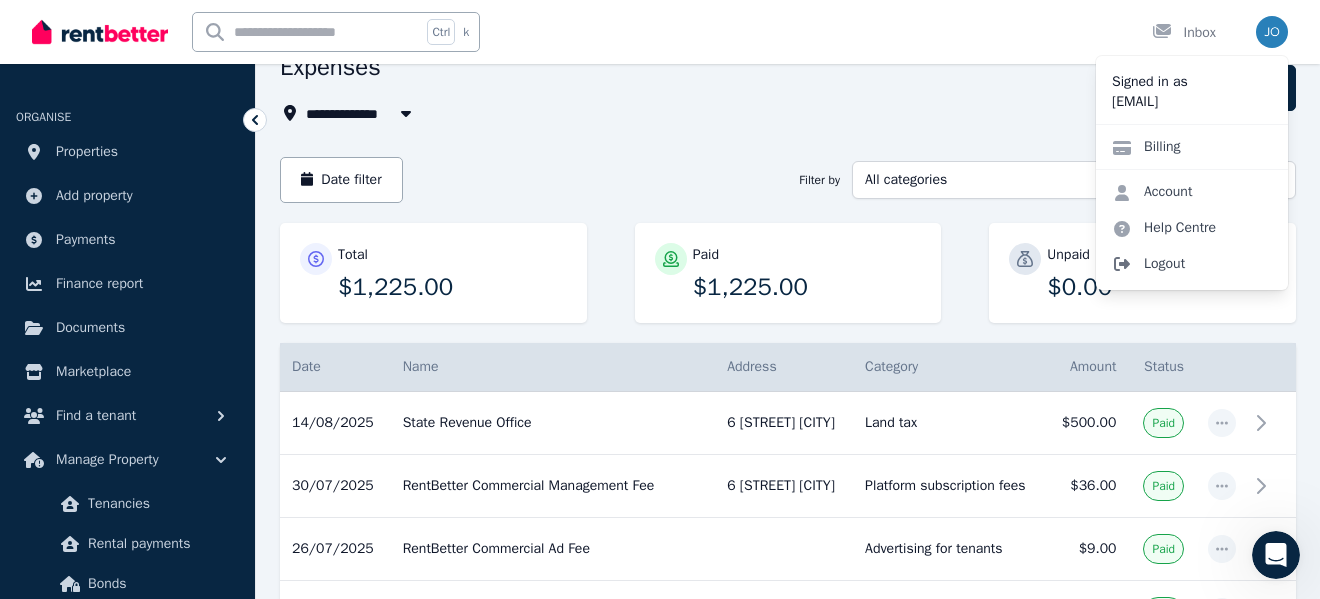 click on "Logout" at bounding box center [1192, 264] 